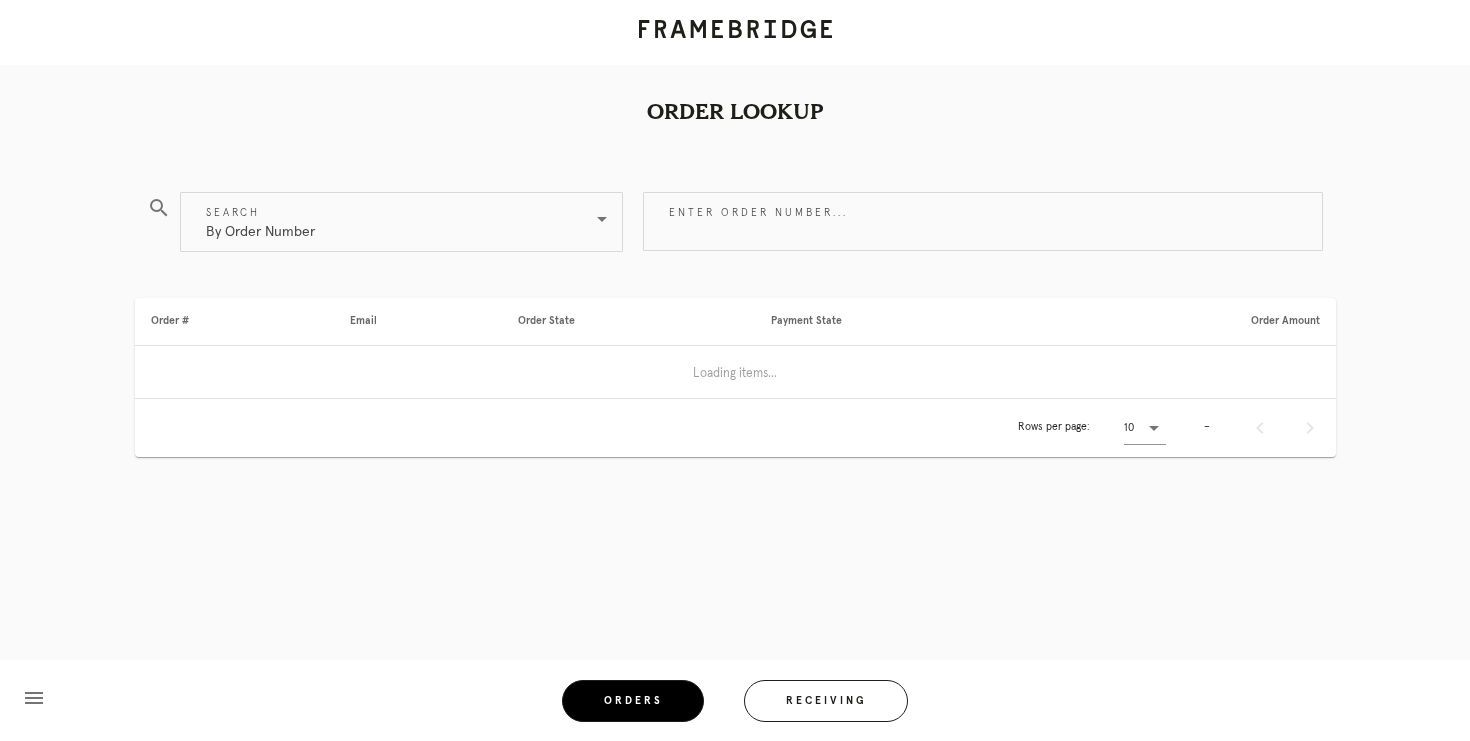 scroll, scrollTop: 0, scrollLeft: 0, axis: both 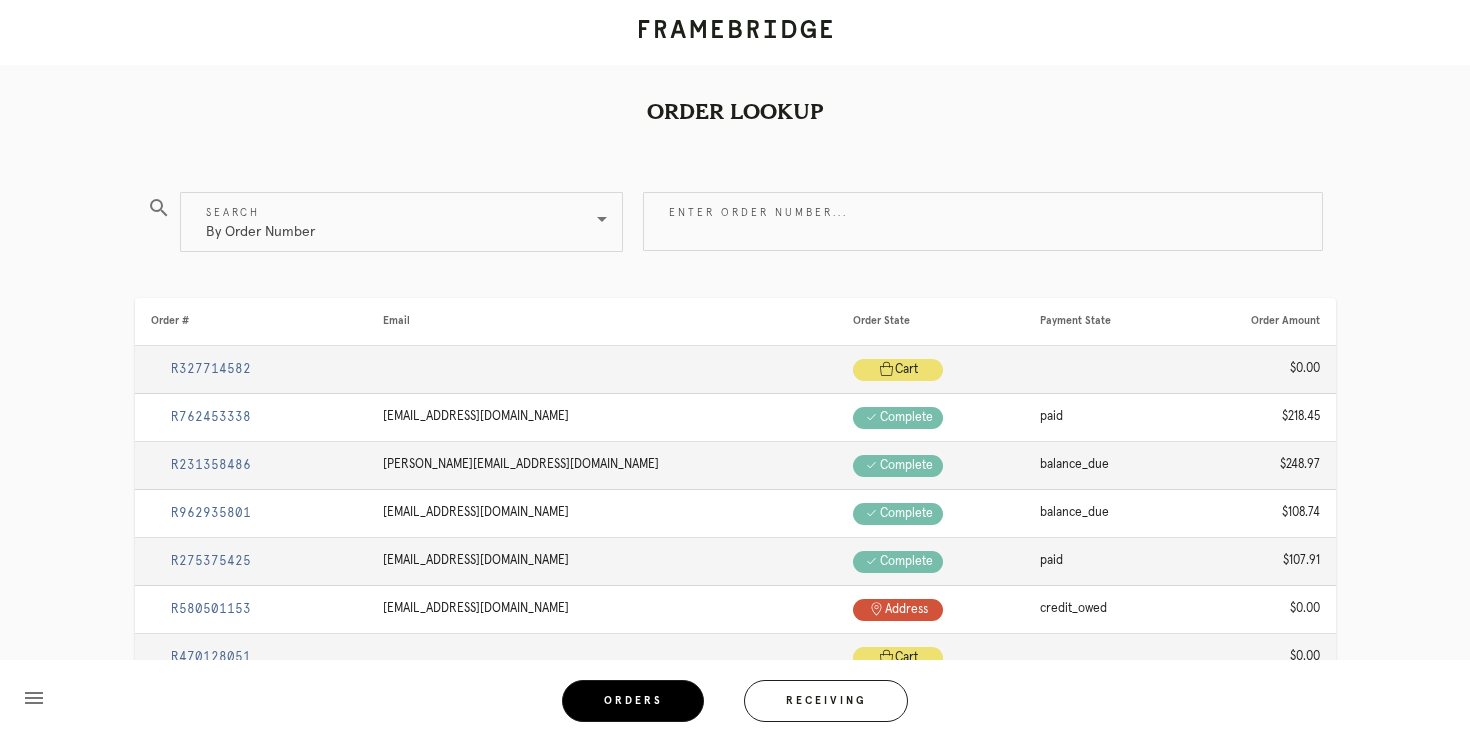 click on "Enter order number..." at bounding box center [983, 232] 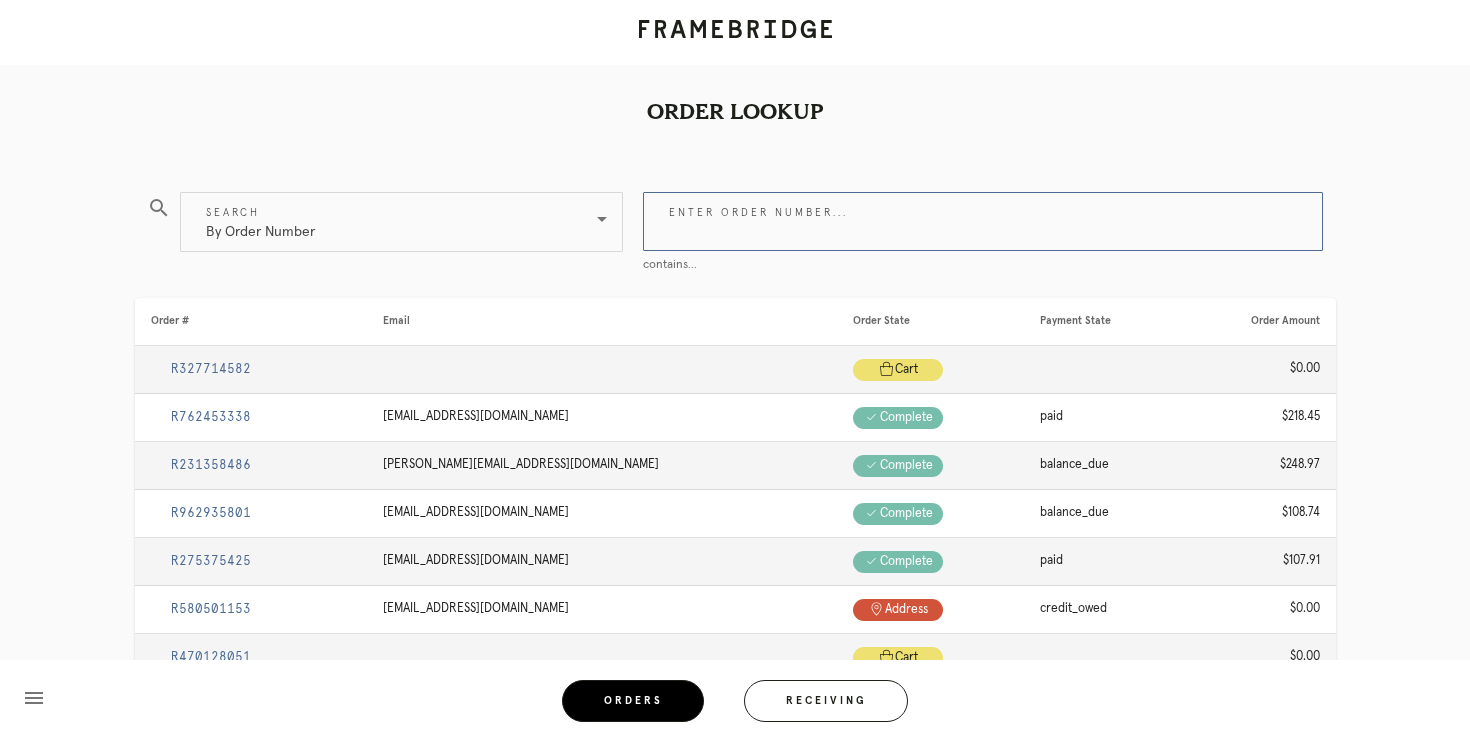 click on "Enter order number..." at bounding box center (983, 221) 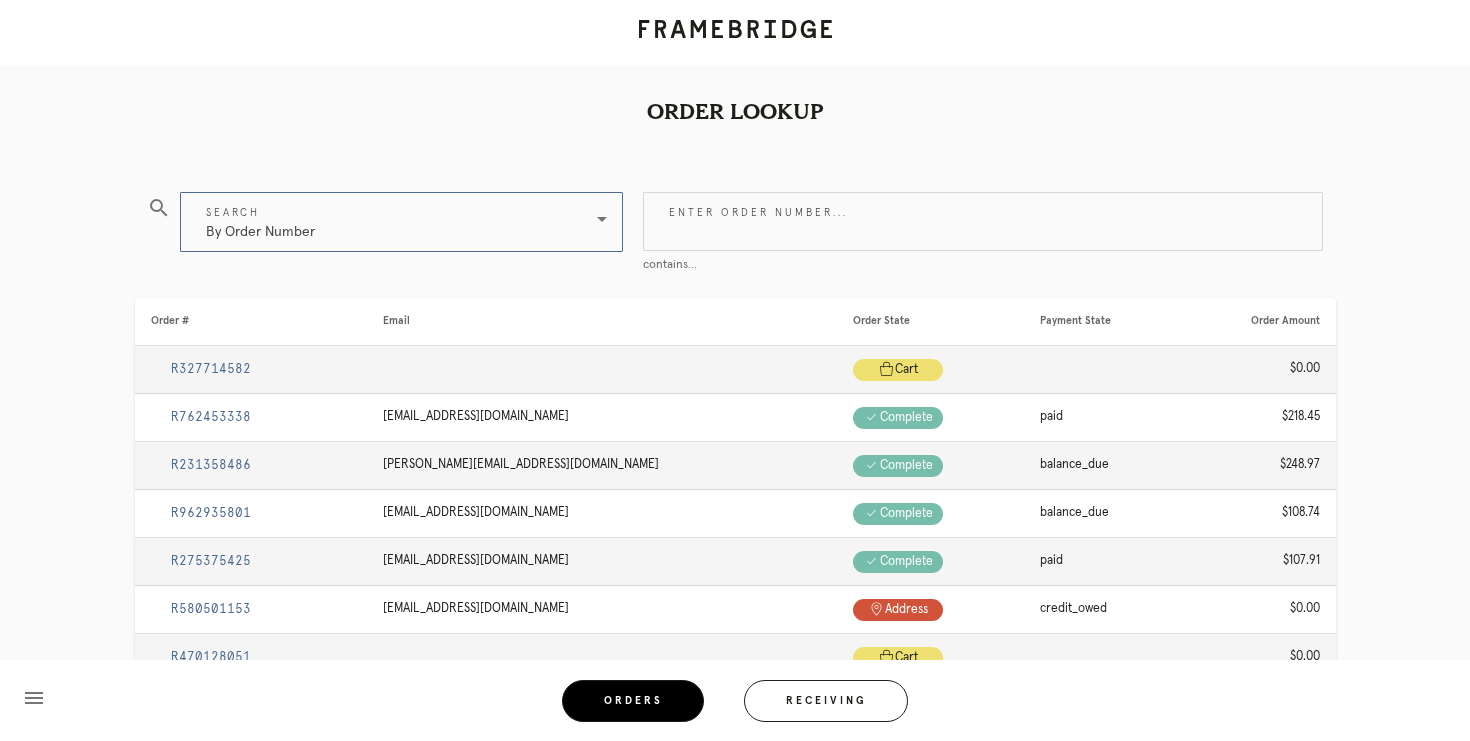 click on "By Order Number" at bounding box center (387, 222) 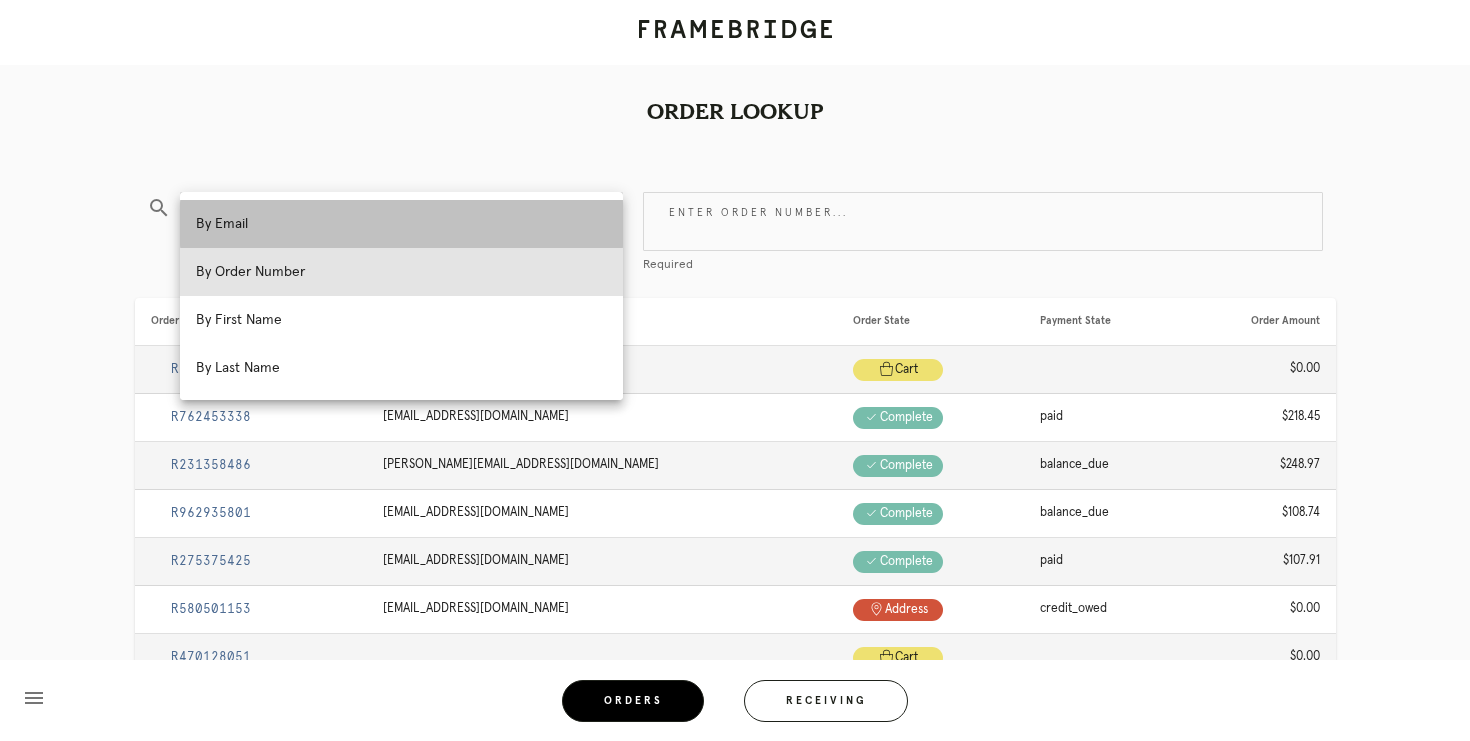 click on "By Email" at bounding box center (401, 224) 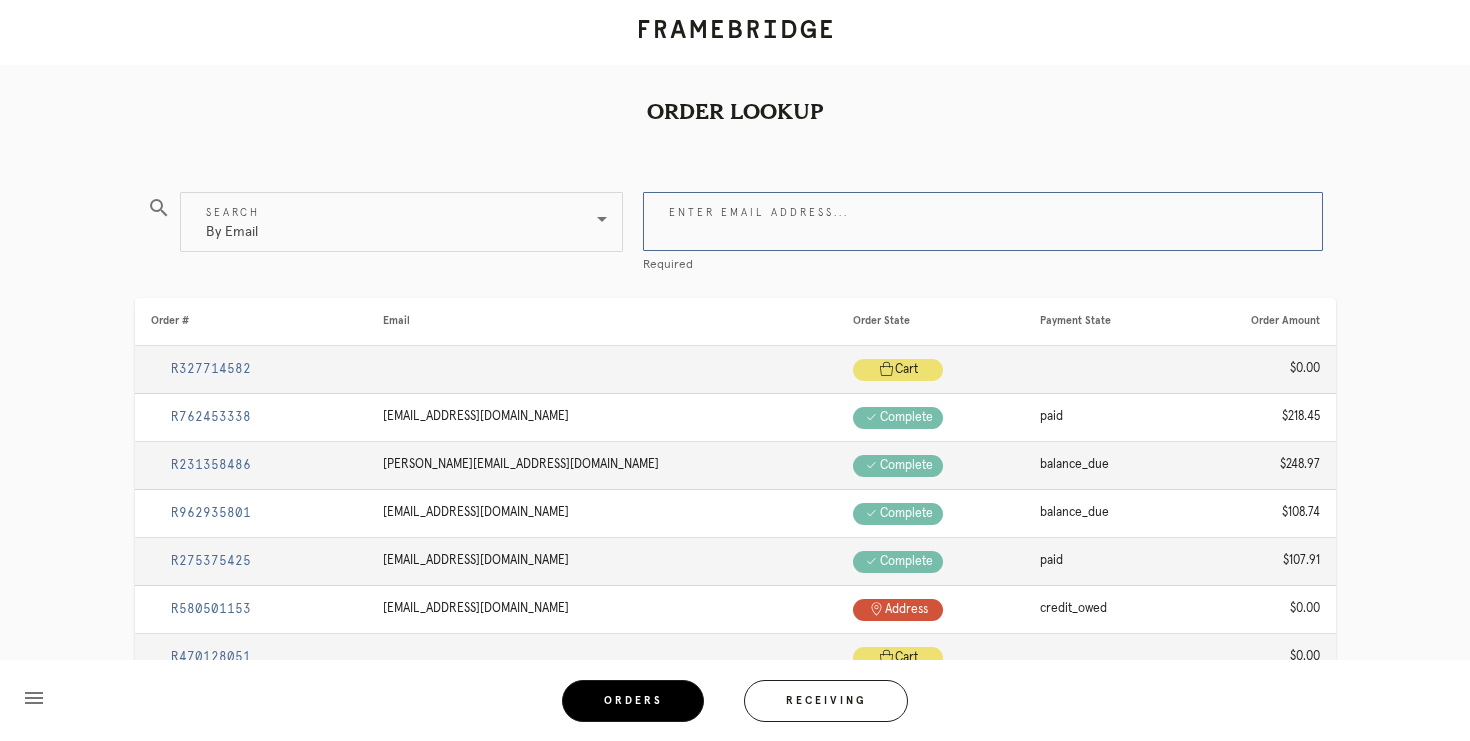 click on "Enter email address..." at bounding box center (983, 221) 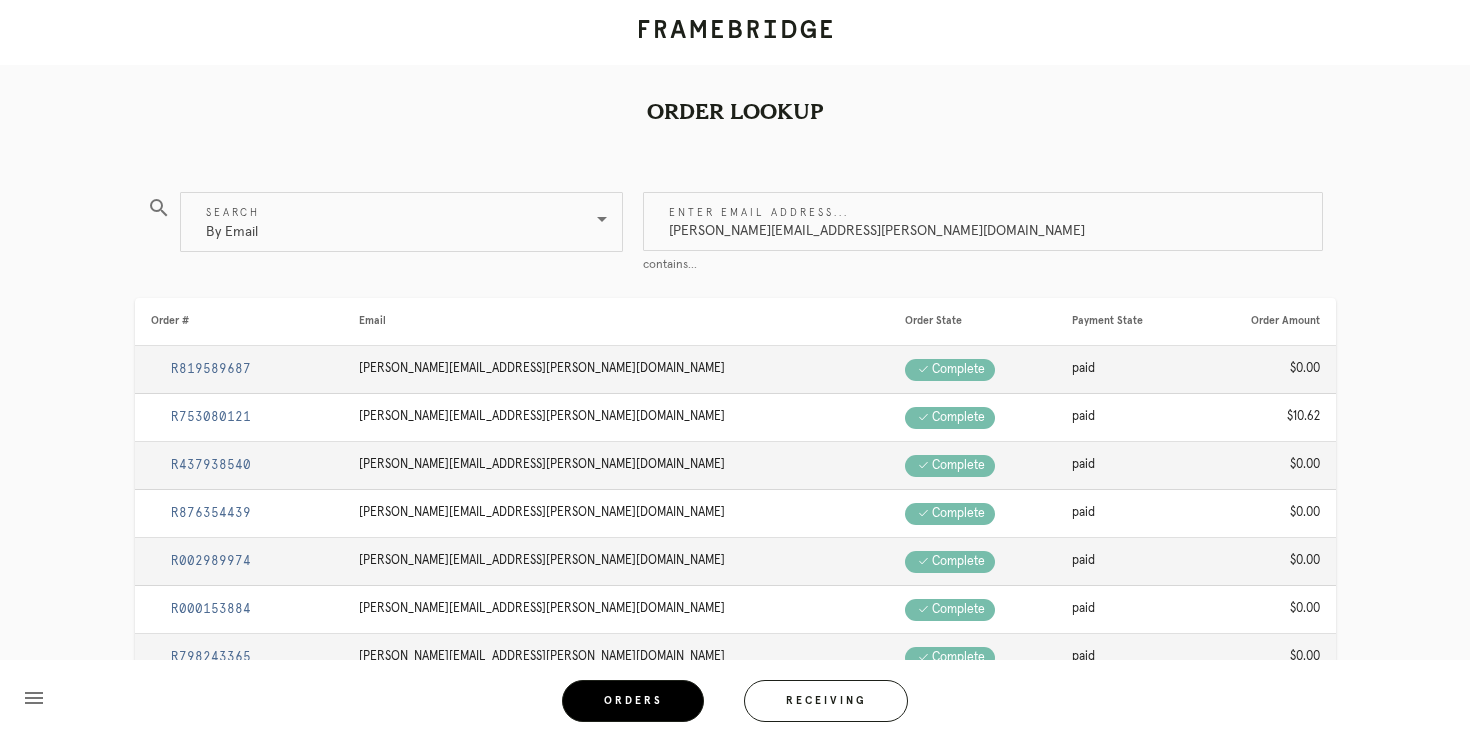 type on "[PERSON_NAME][EMAIL_ADDRESS][PERSON_NAME][DOMAIN_NAME]" 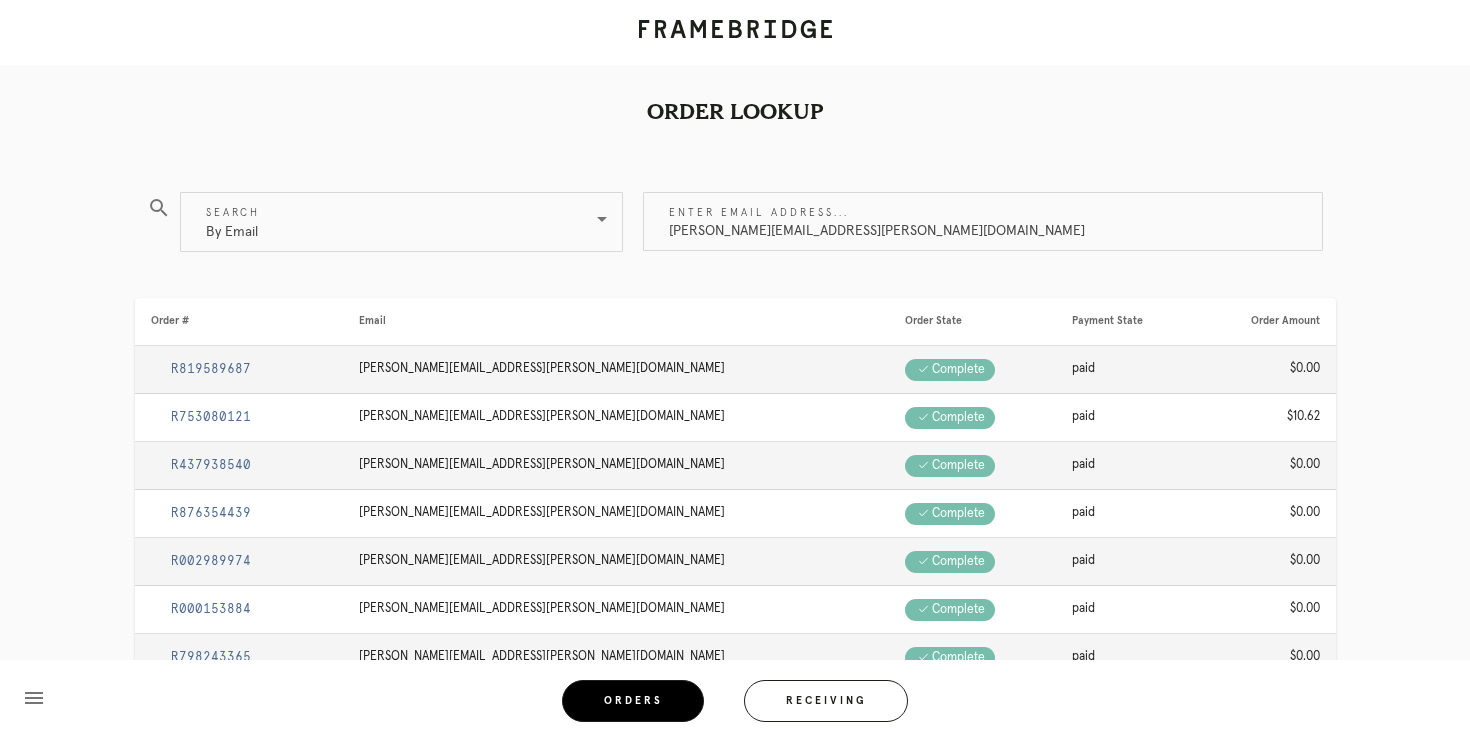 click on "Order Lookup" at bounding box center [735, 76] 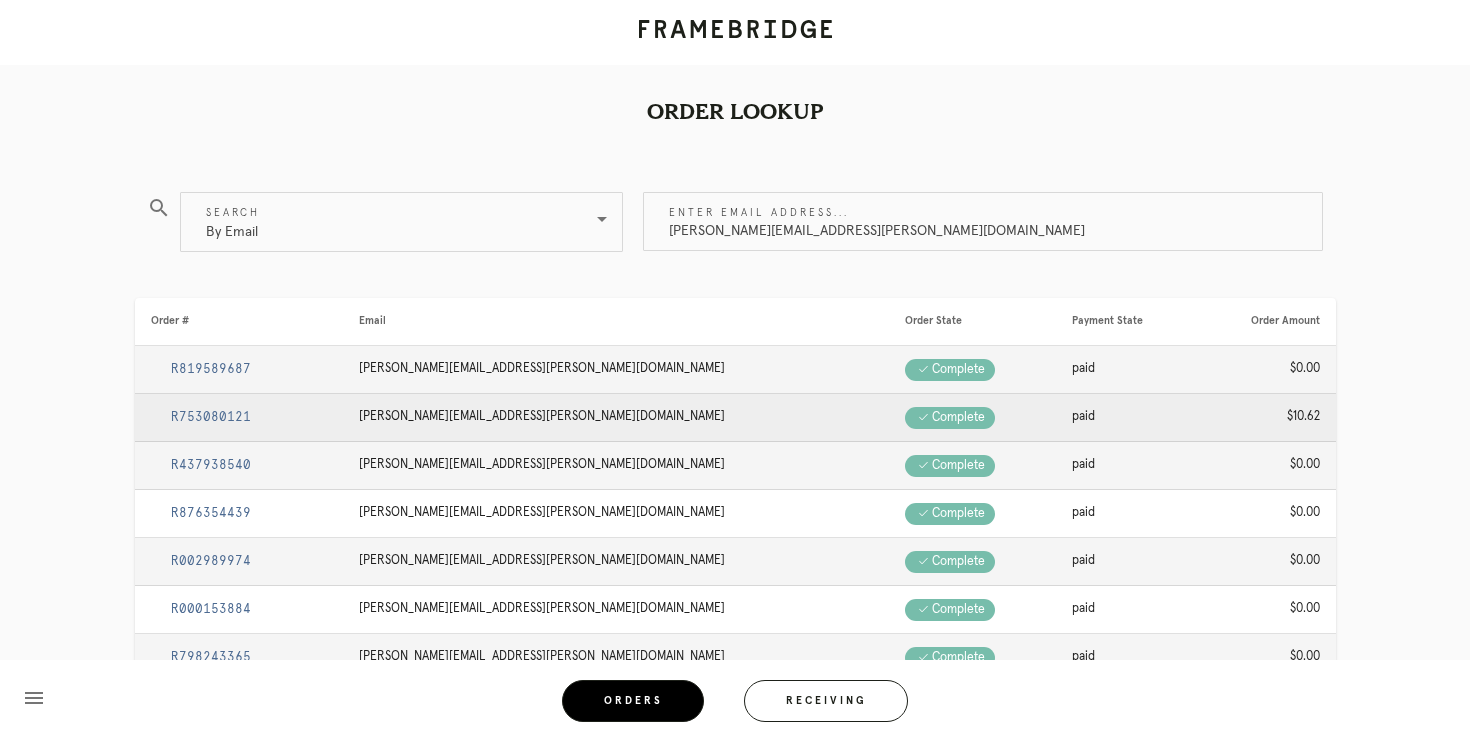 click on "R753080121" at bounding box center [239, 418] 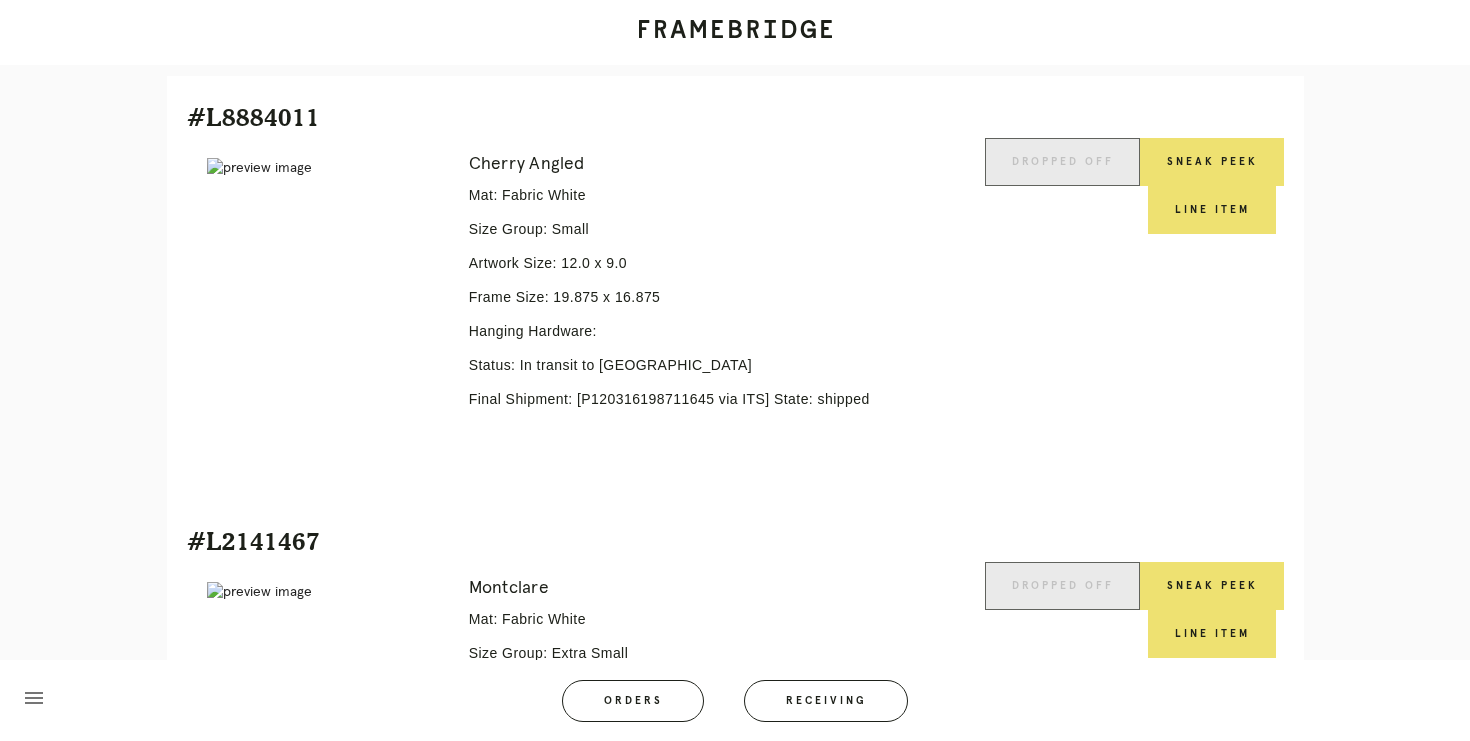 scroll, scrollTop: 443, scrollLeft: 0, axis: vertical 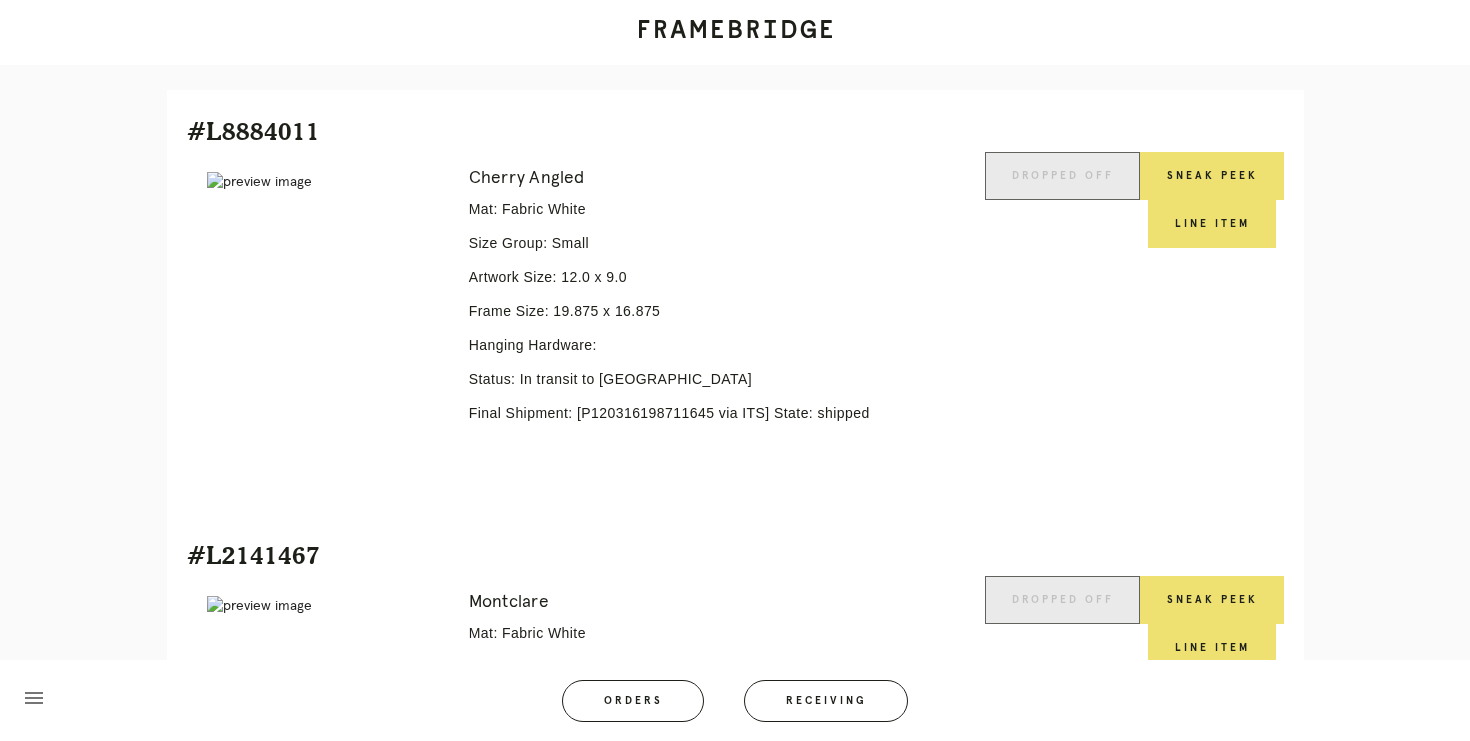click at bounding box center (324, 182) 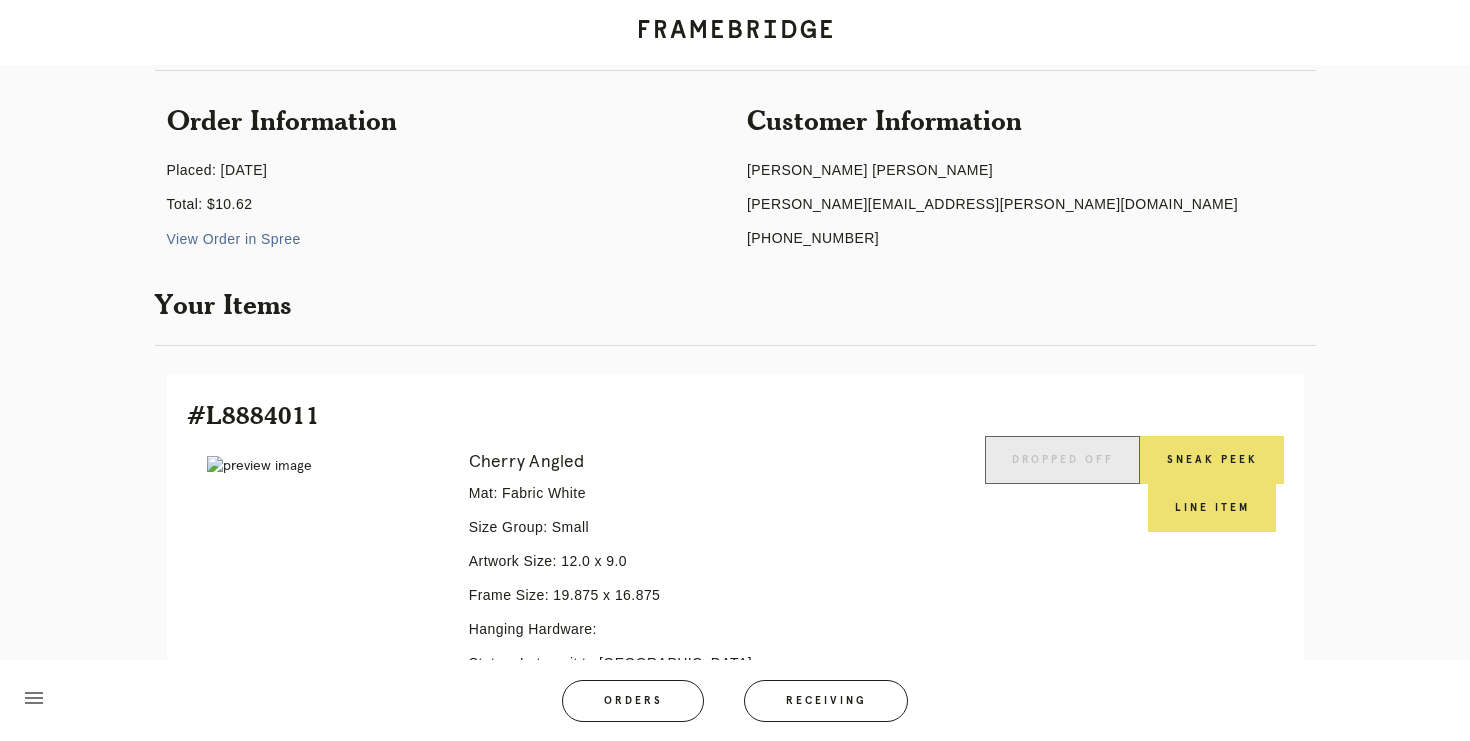 scroll, scrollTop: 0, scrollLeft: 0, axis: both 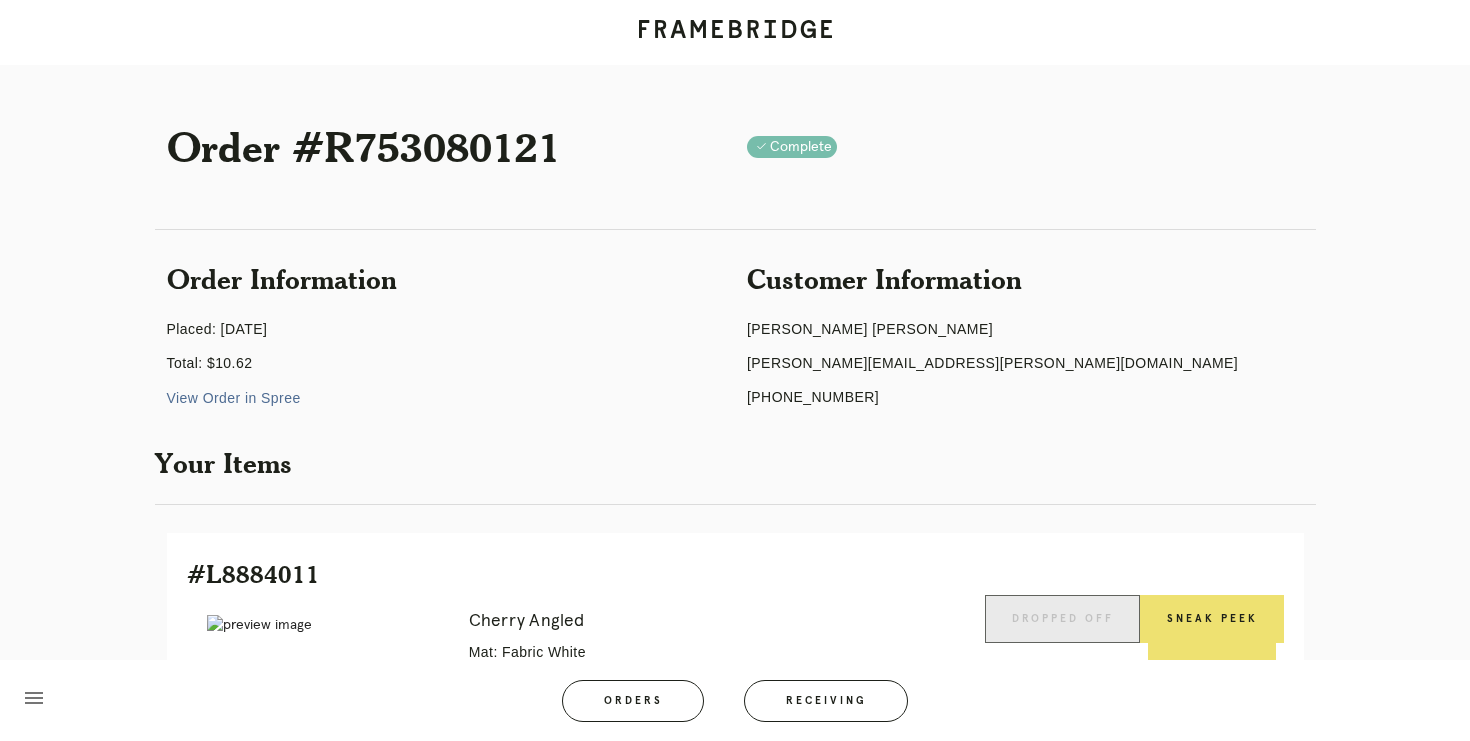 click on "View Order in Spree" at bounding box center (234, 398) 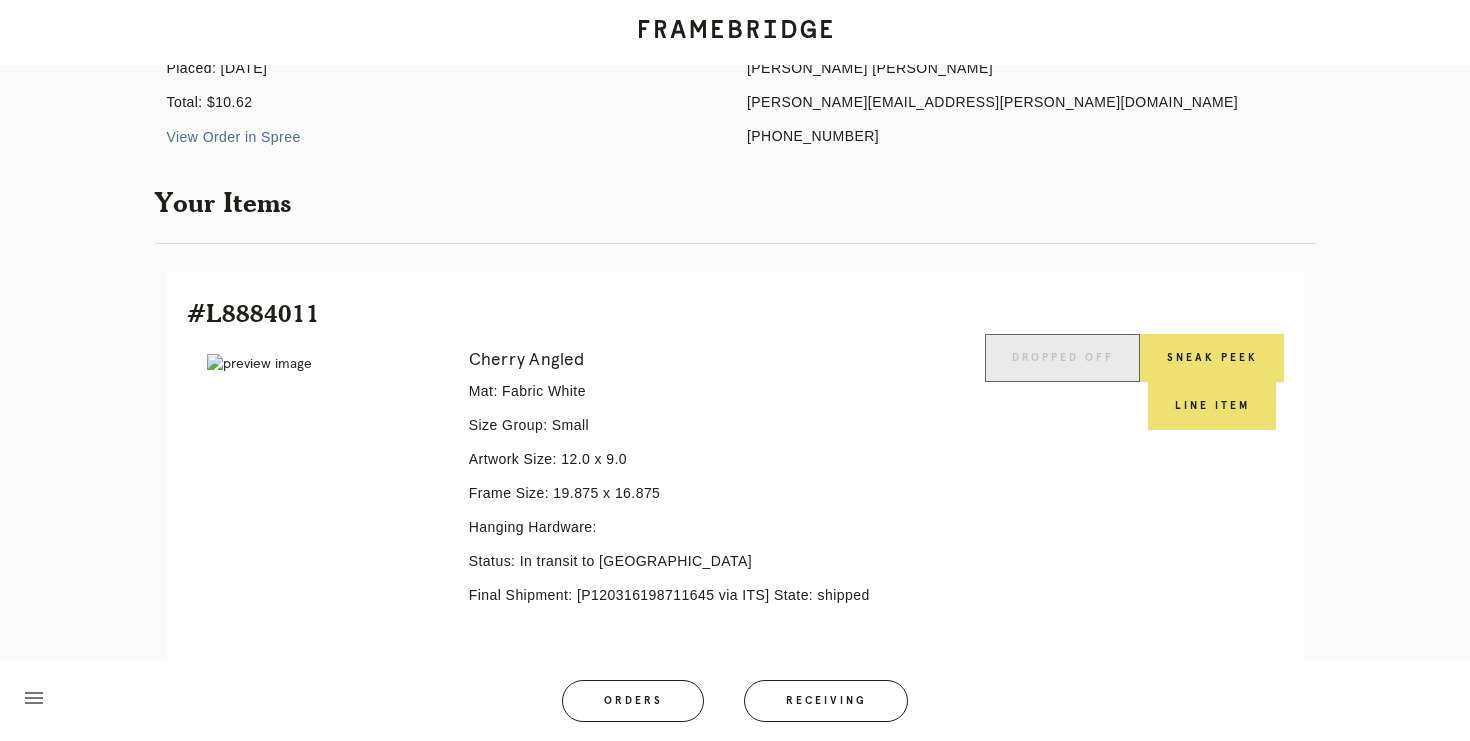 scroll, scrollTop: 262, scrollLeft: 0, axis: vertical 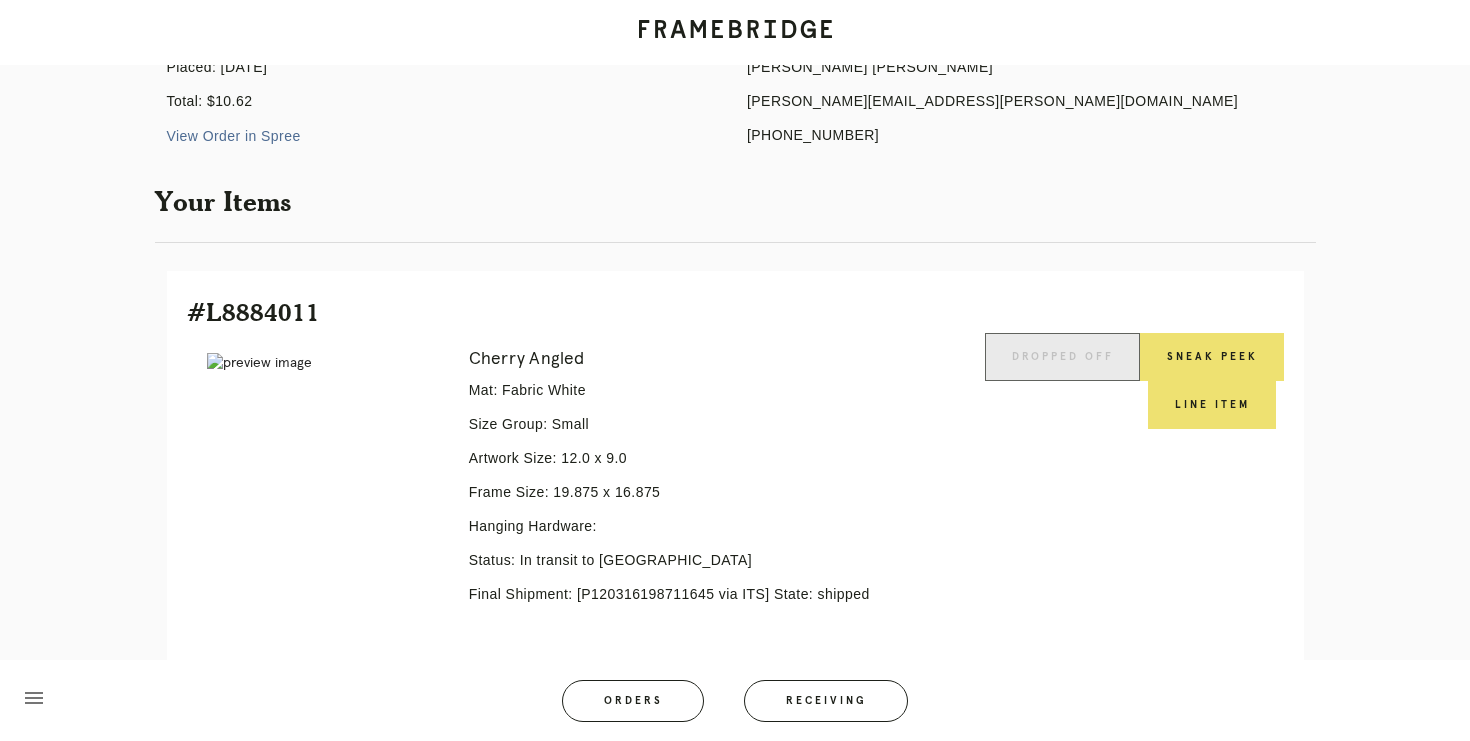 click at bounding box center (324, 363) 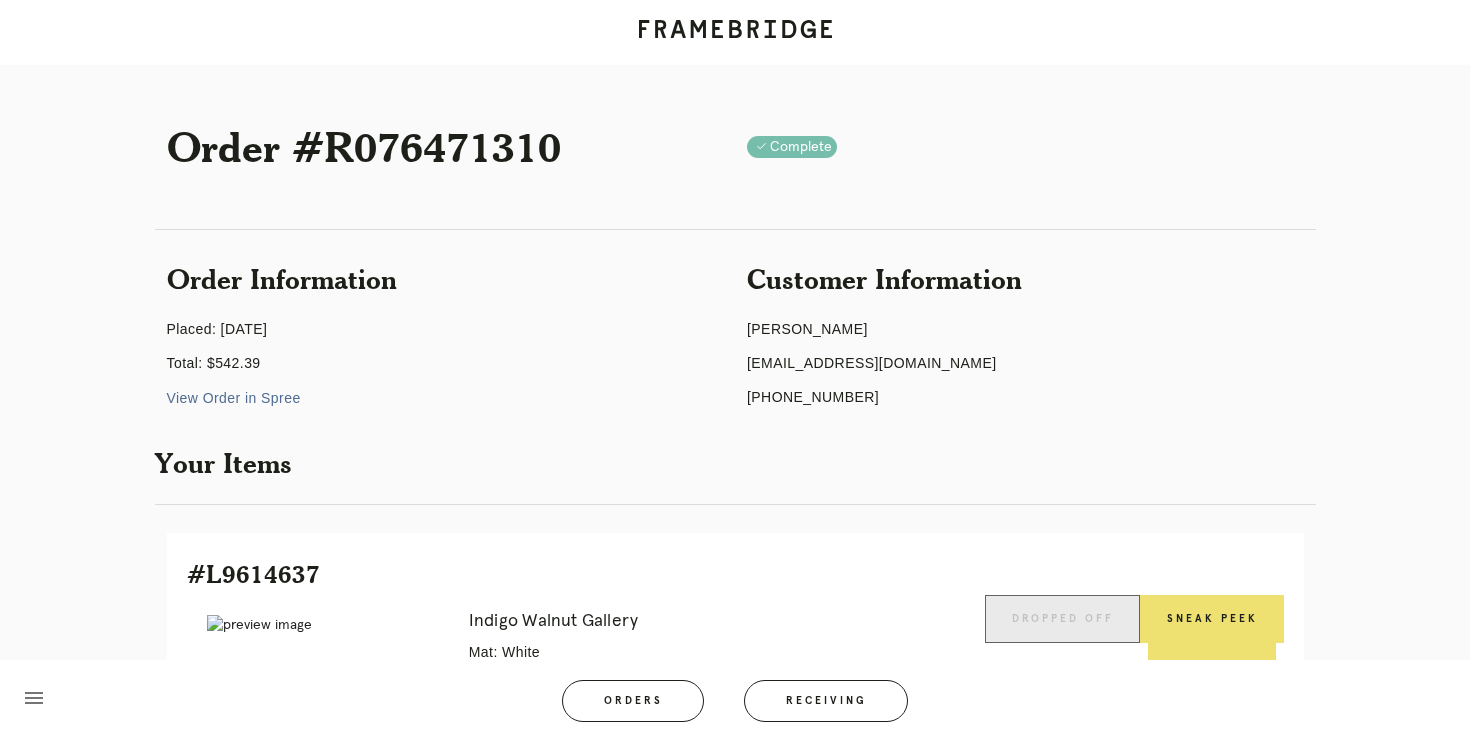 scroll, scrollTop: 0, scrollLeft: 0, axis: both 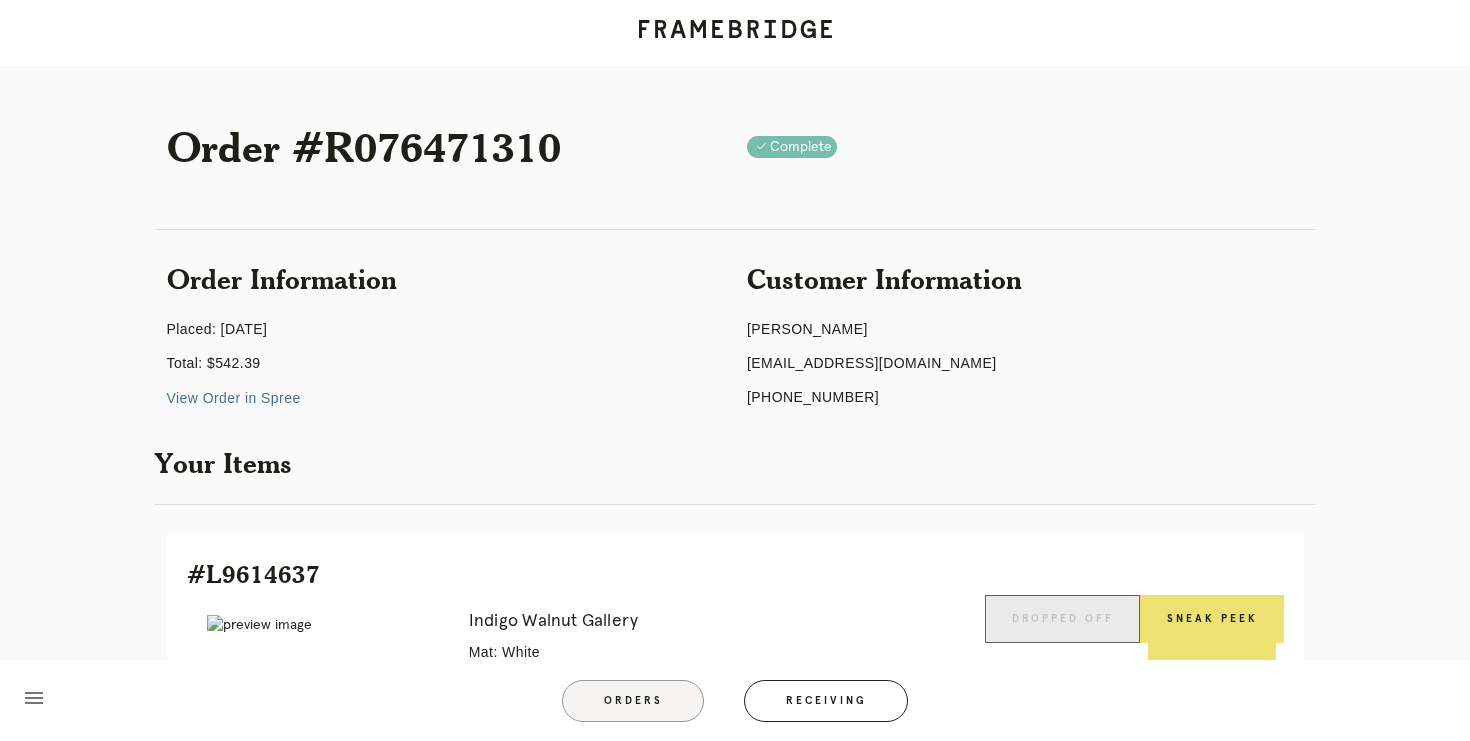 click on "Orders" at bounding box center (633, 701) 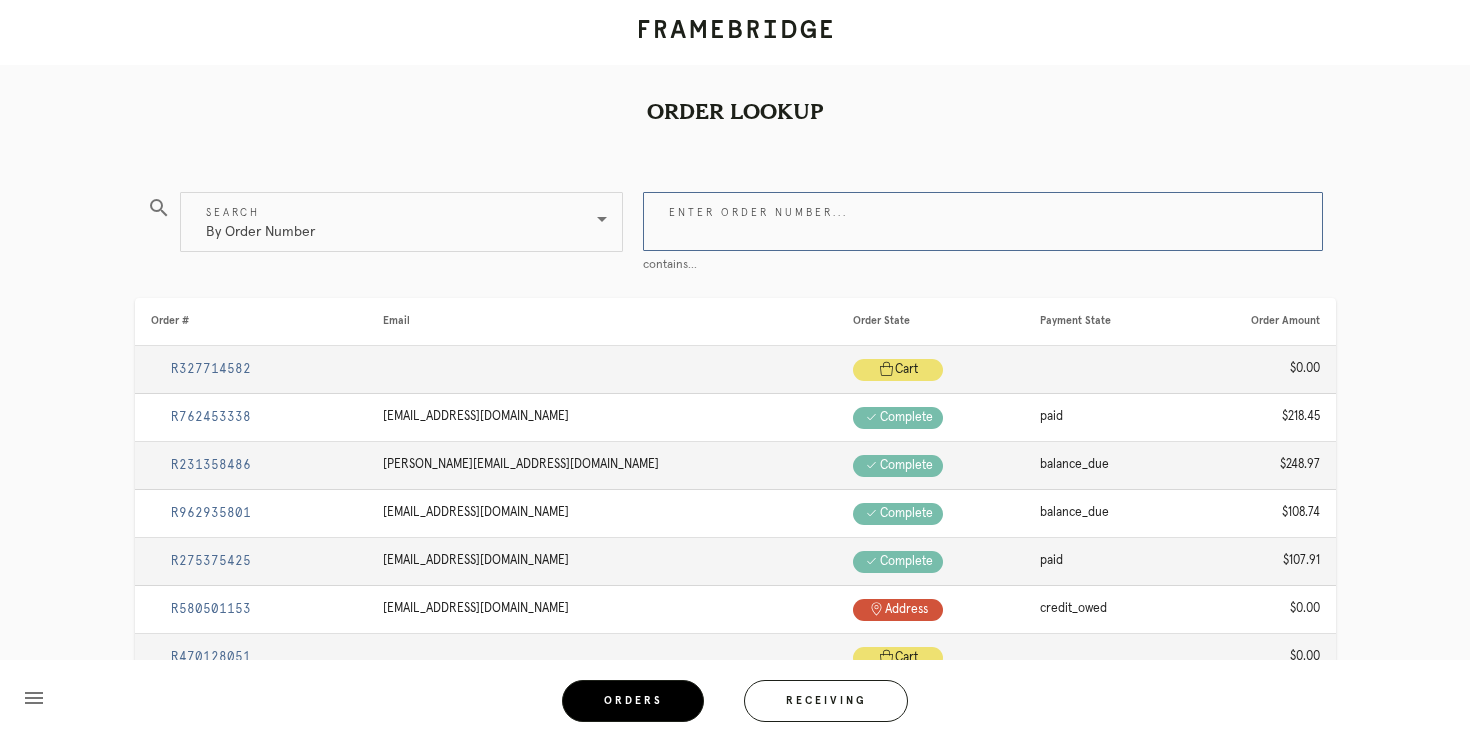 click on "Enter order number..." at bounding box center [983, 221] 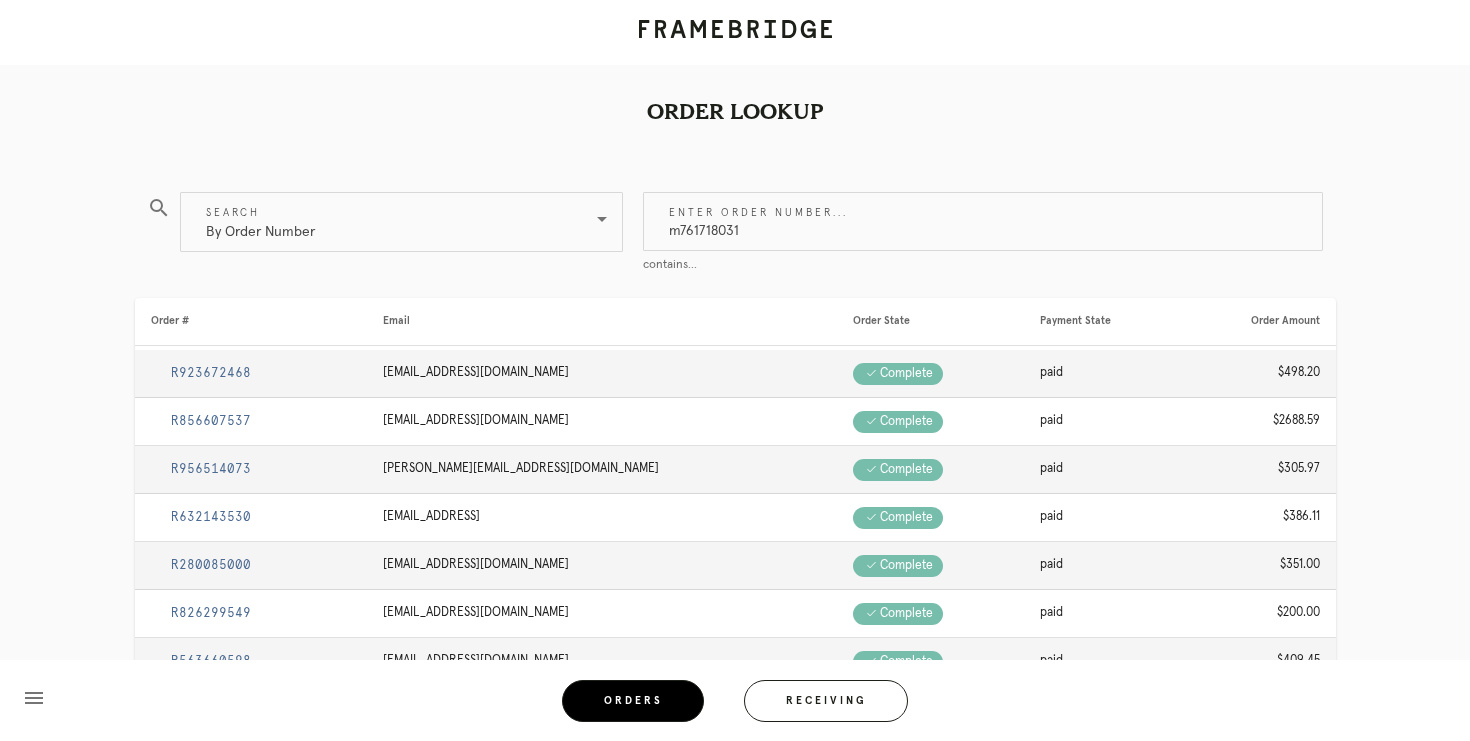type on "m761718031" 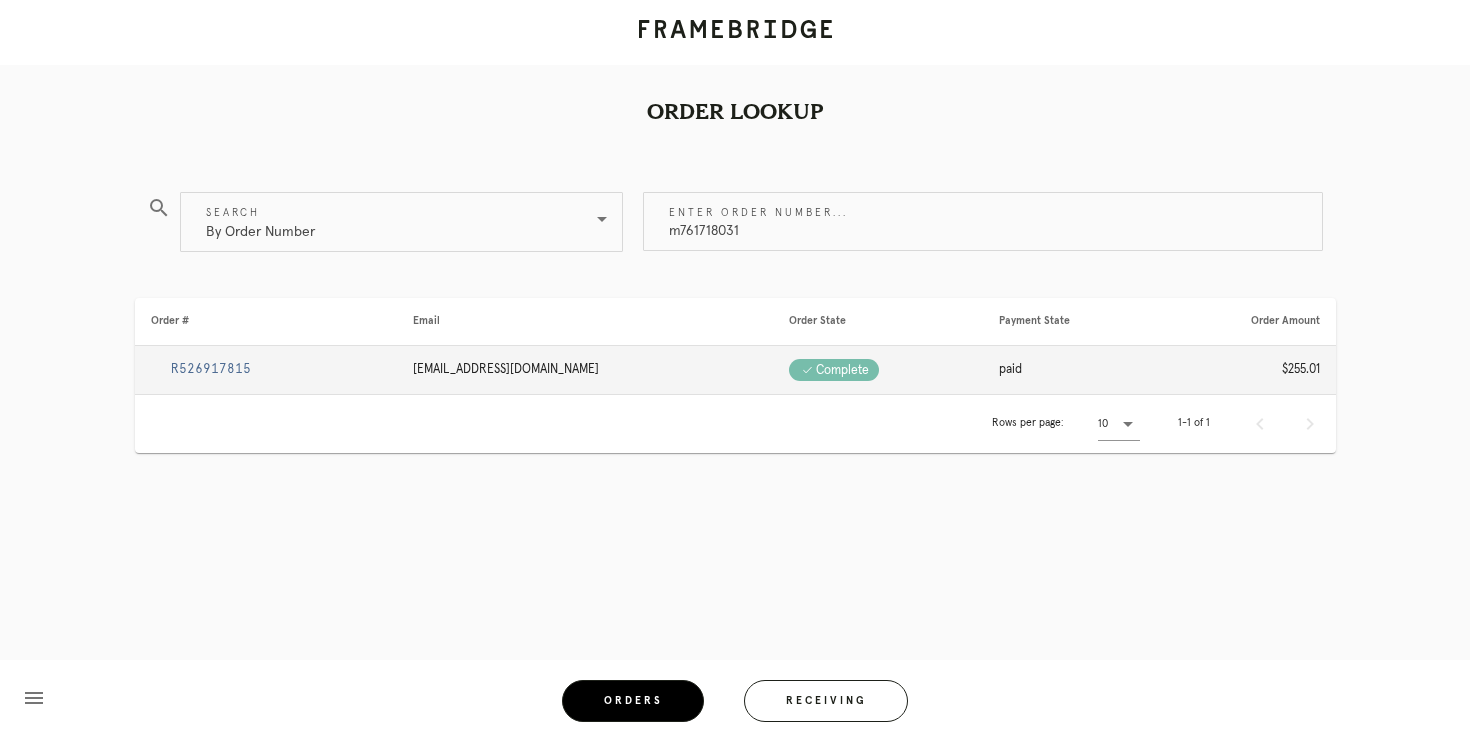 click on "R526917815" at bounding box center [211, 369] 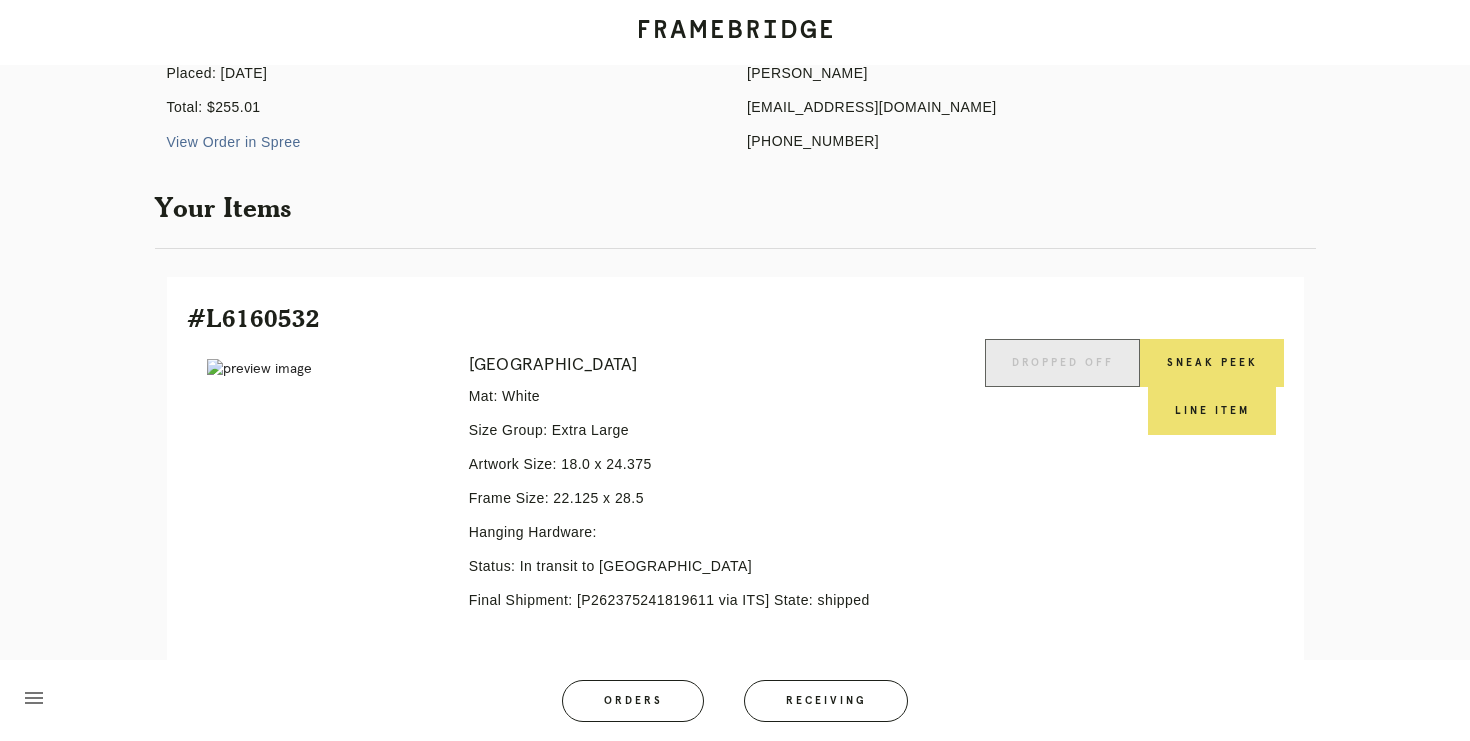 scroll, scrollTop: 0, scrollLeft: 0, axis: both 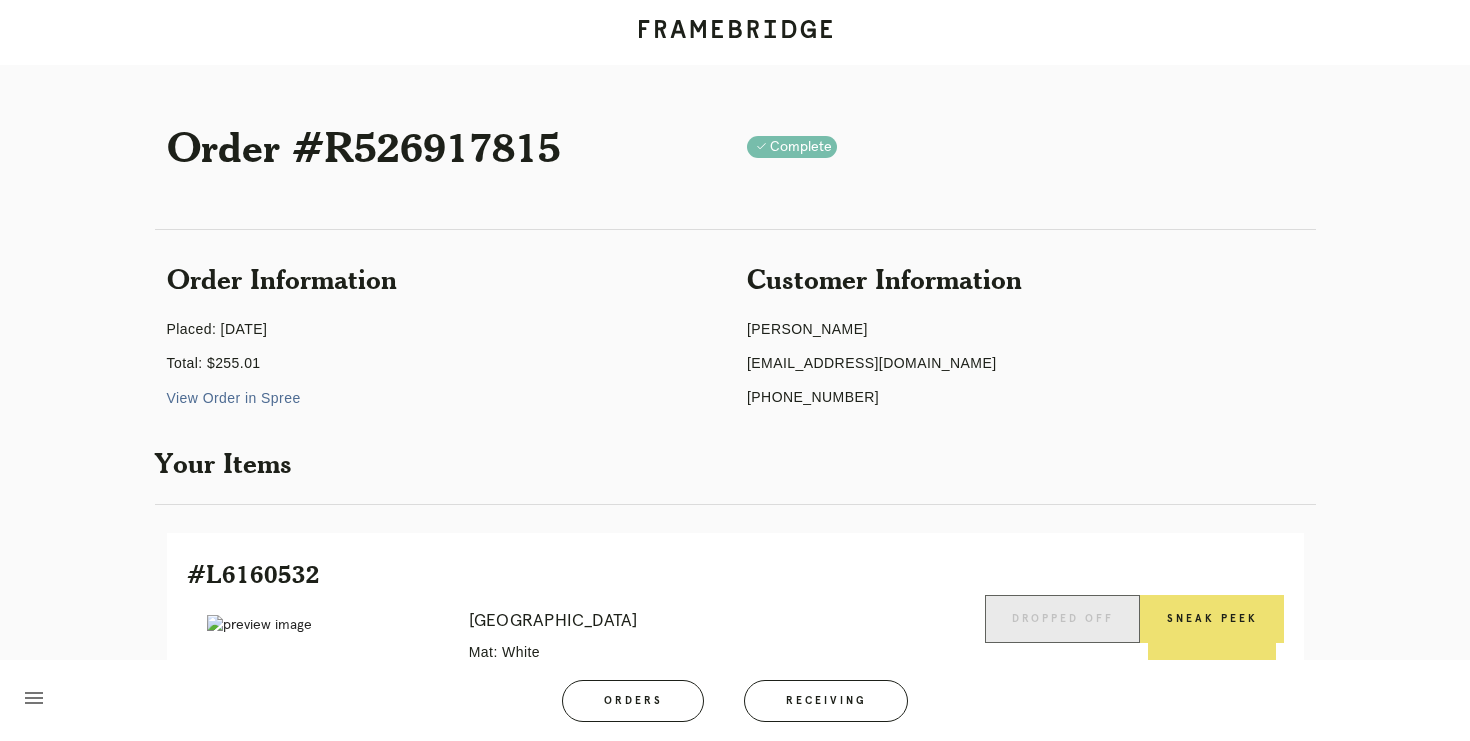 click on "View Order in Spree" at bounding box center [234, 398] 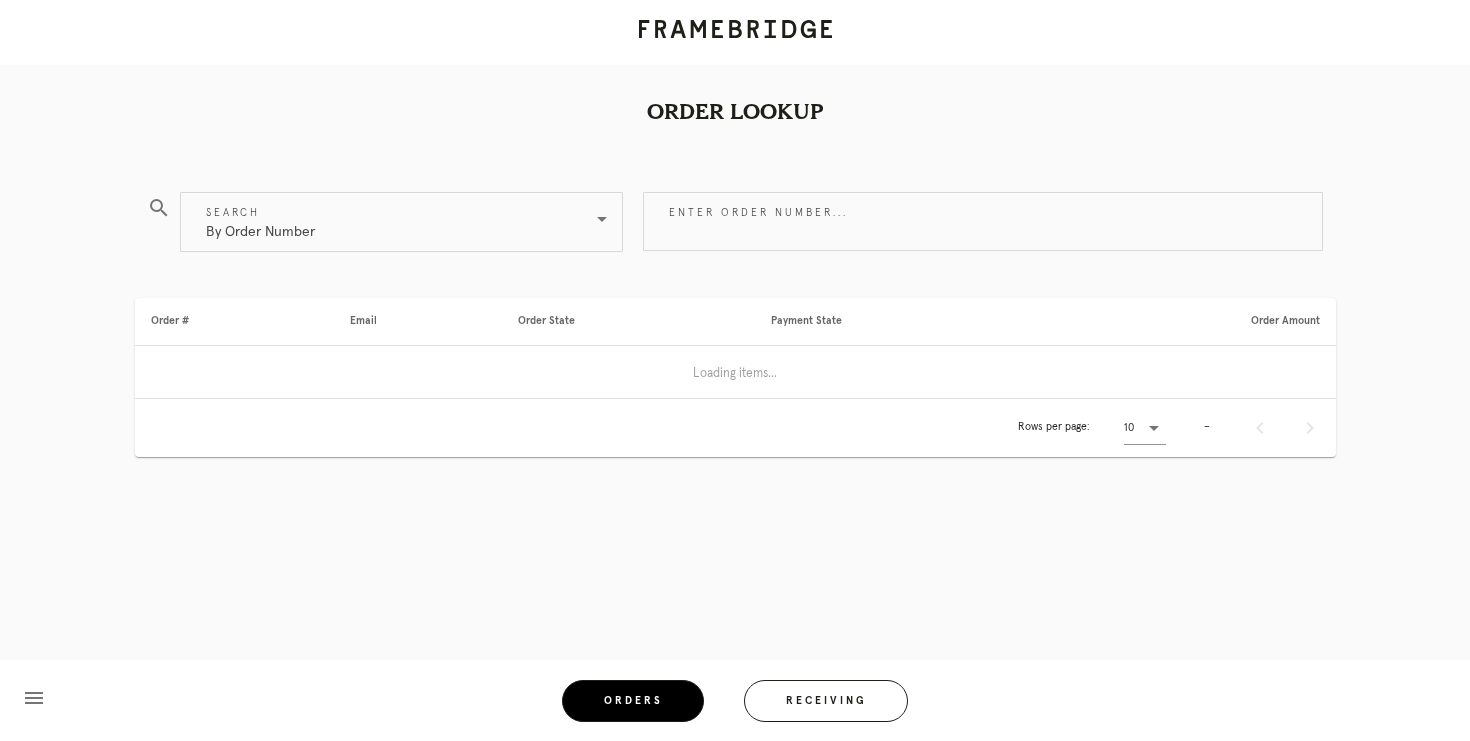 scroll, scrollTop: 0, scrollLeft: 0, axis: both 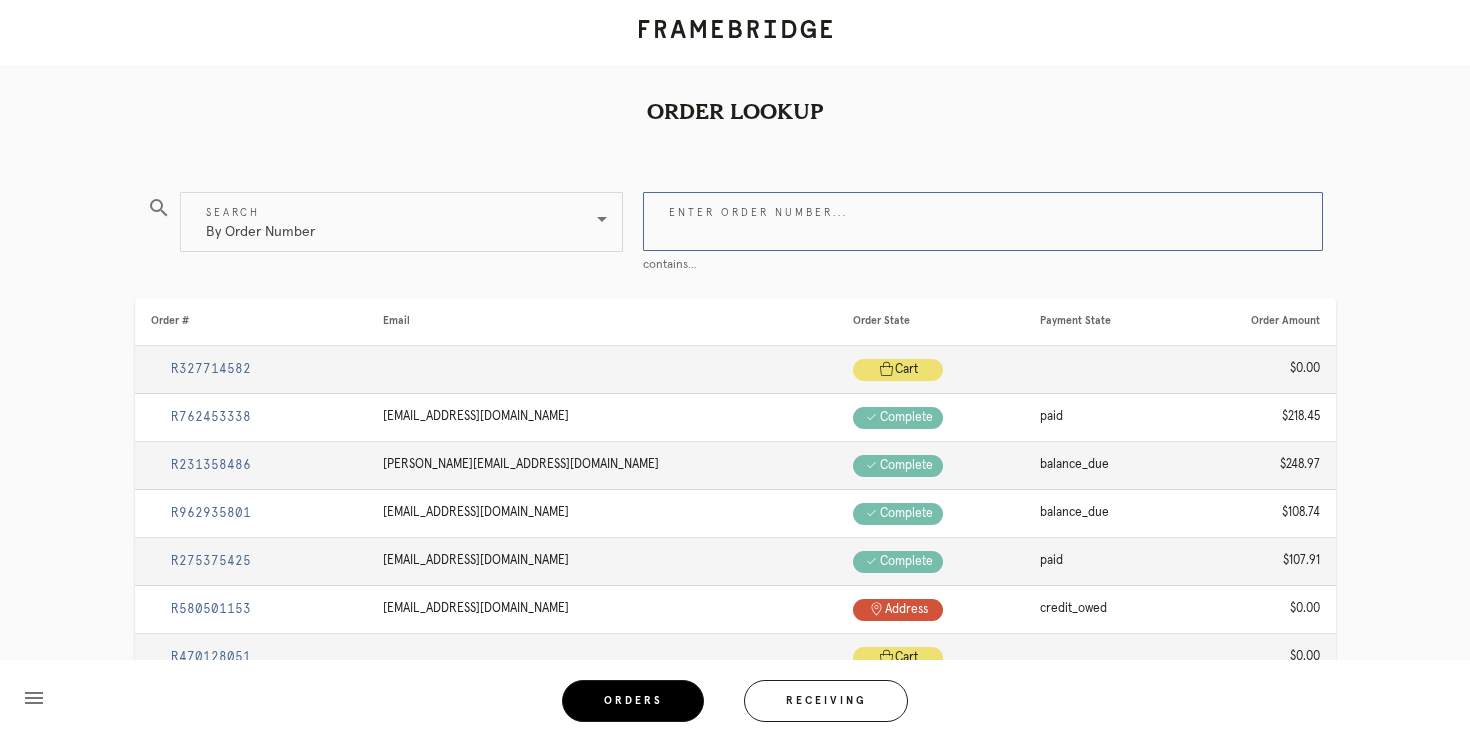 click on "Enter order number..." at bounding box center [983, 221] 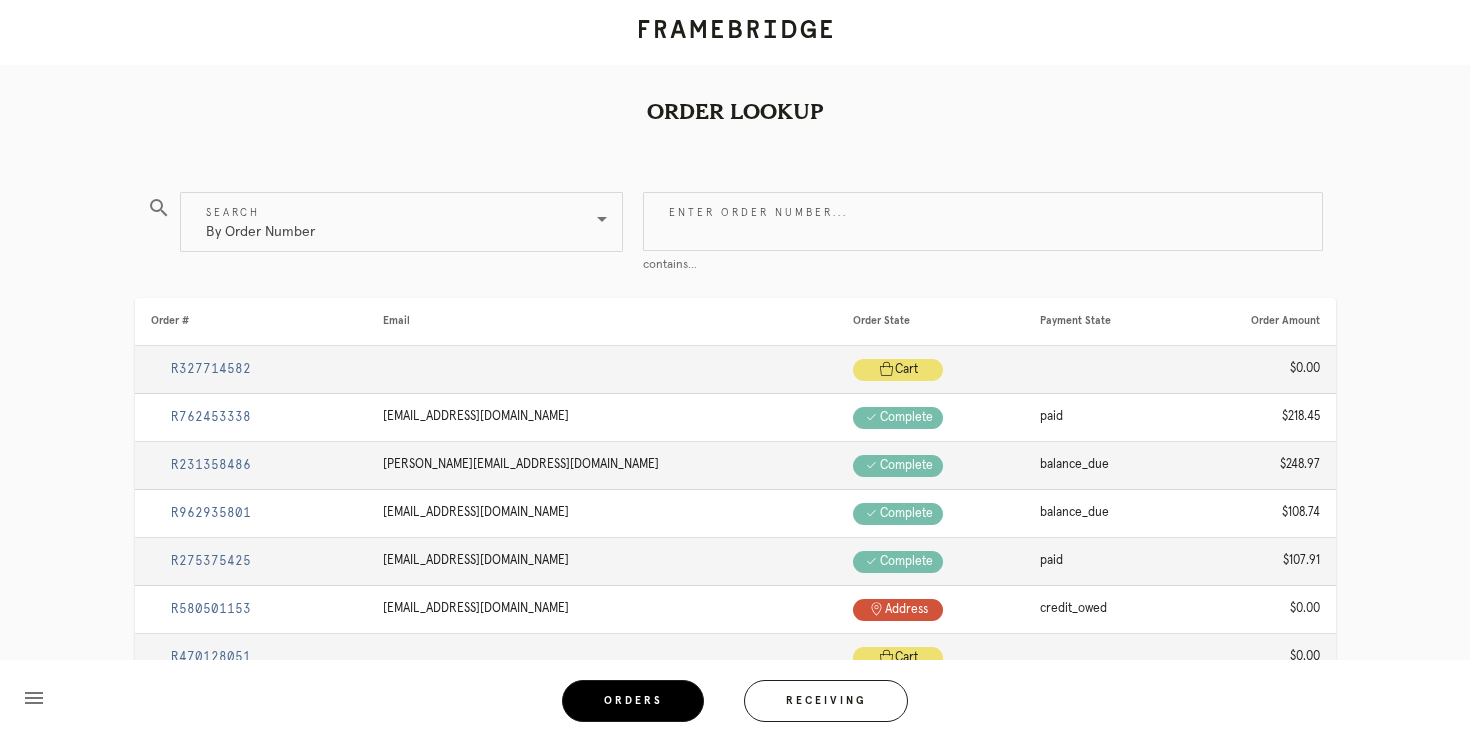 paste on "R772804568" 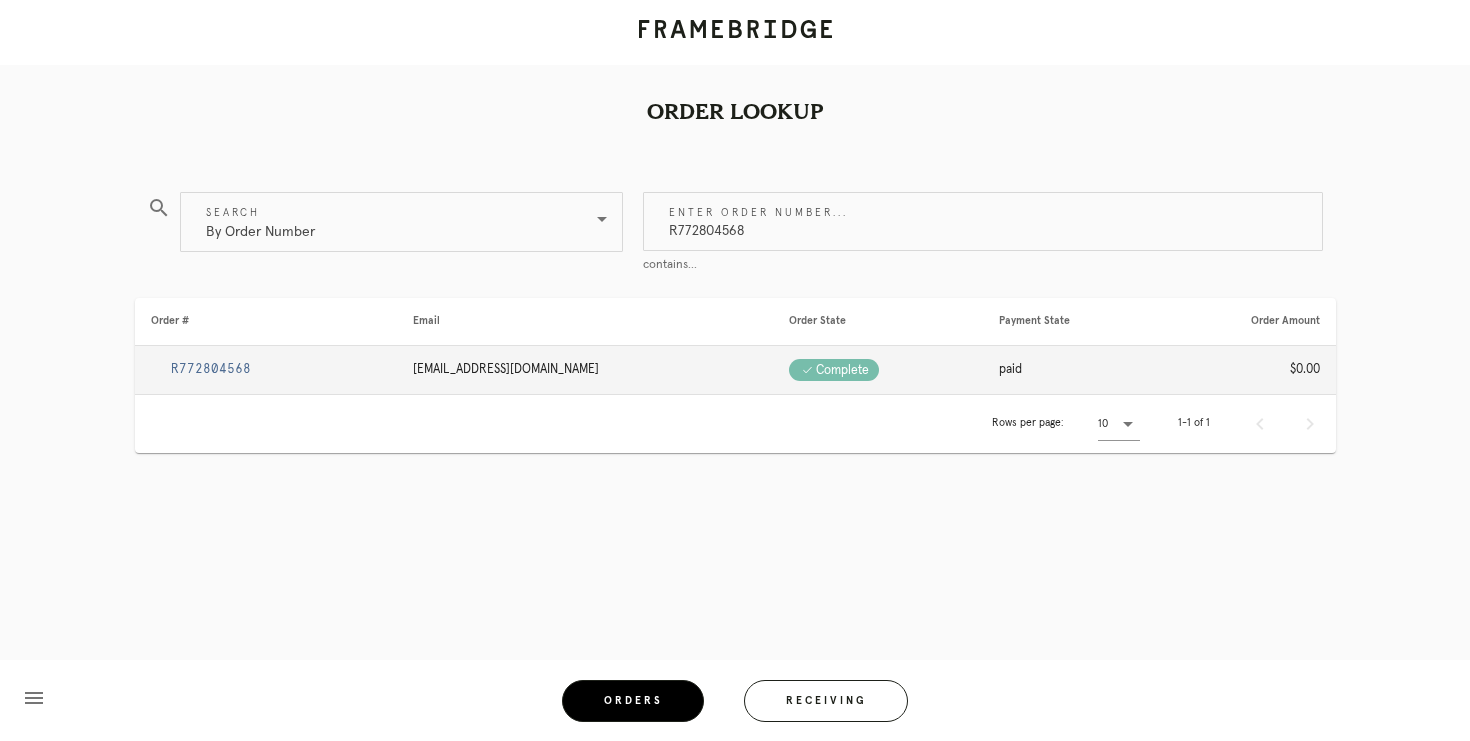 type on "R772804568" 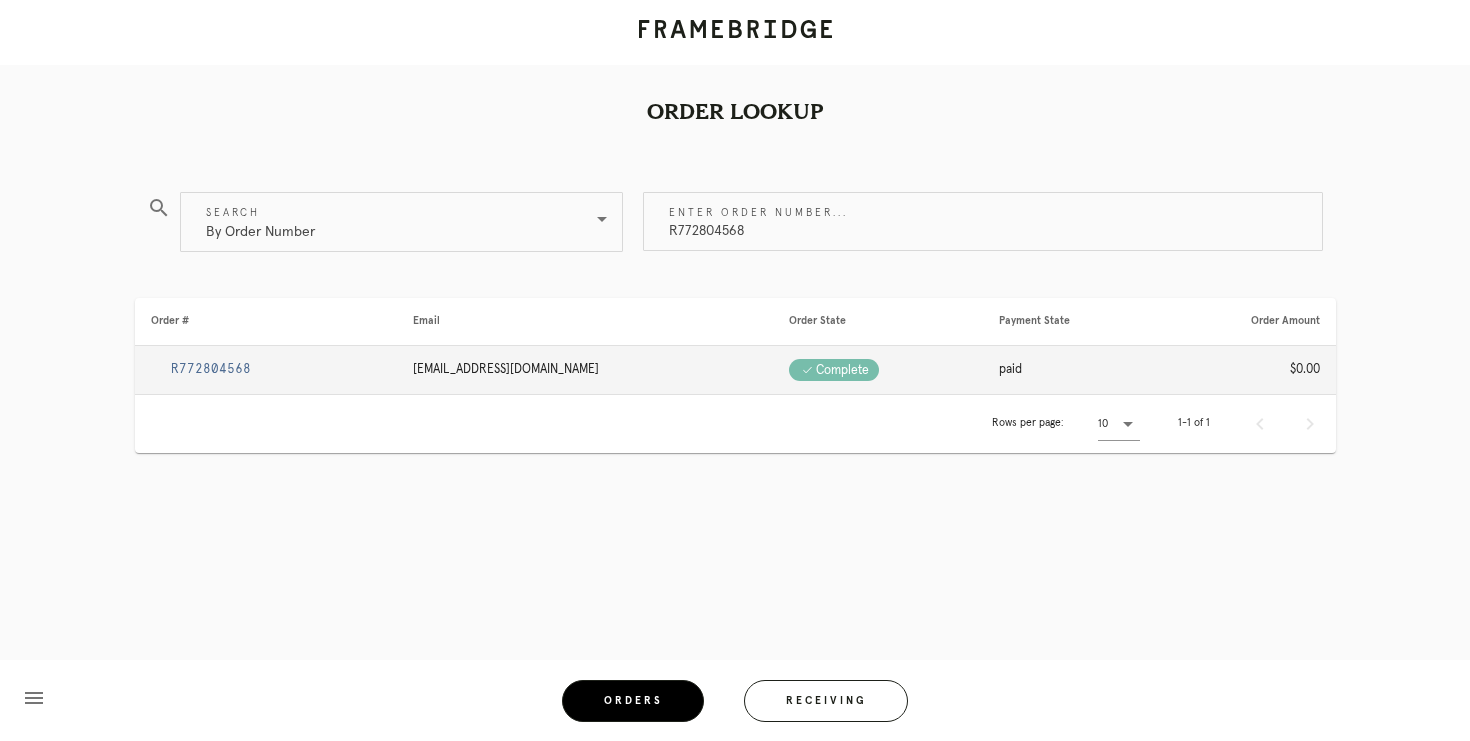 click on "R772804568" at bounding box center (211, 369) 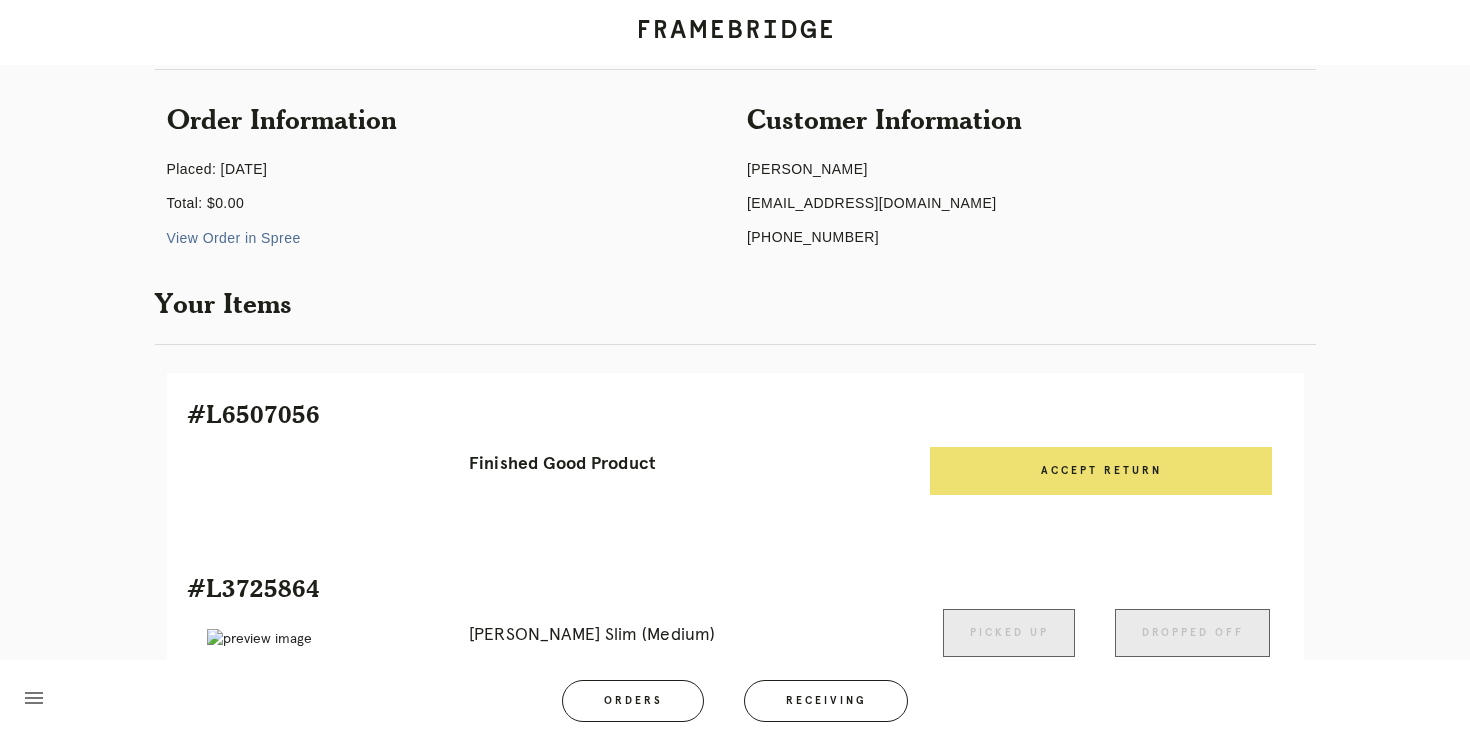 scroll, scrollTop: 0, scrollLeft: 0, axis: both 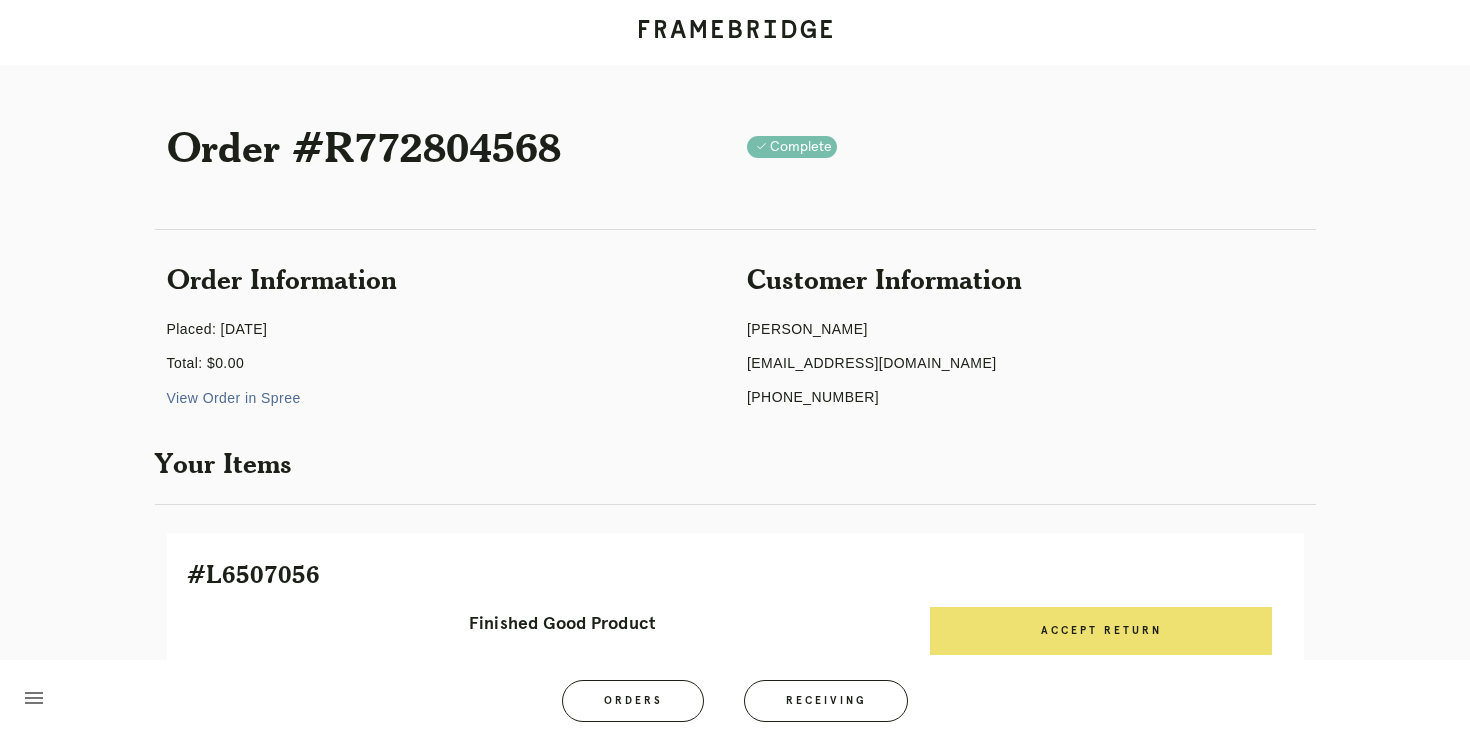 click on "View Order in Spree" at bounding box center (234, 398) 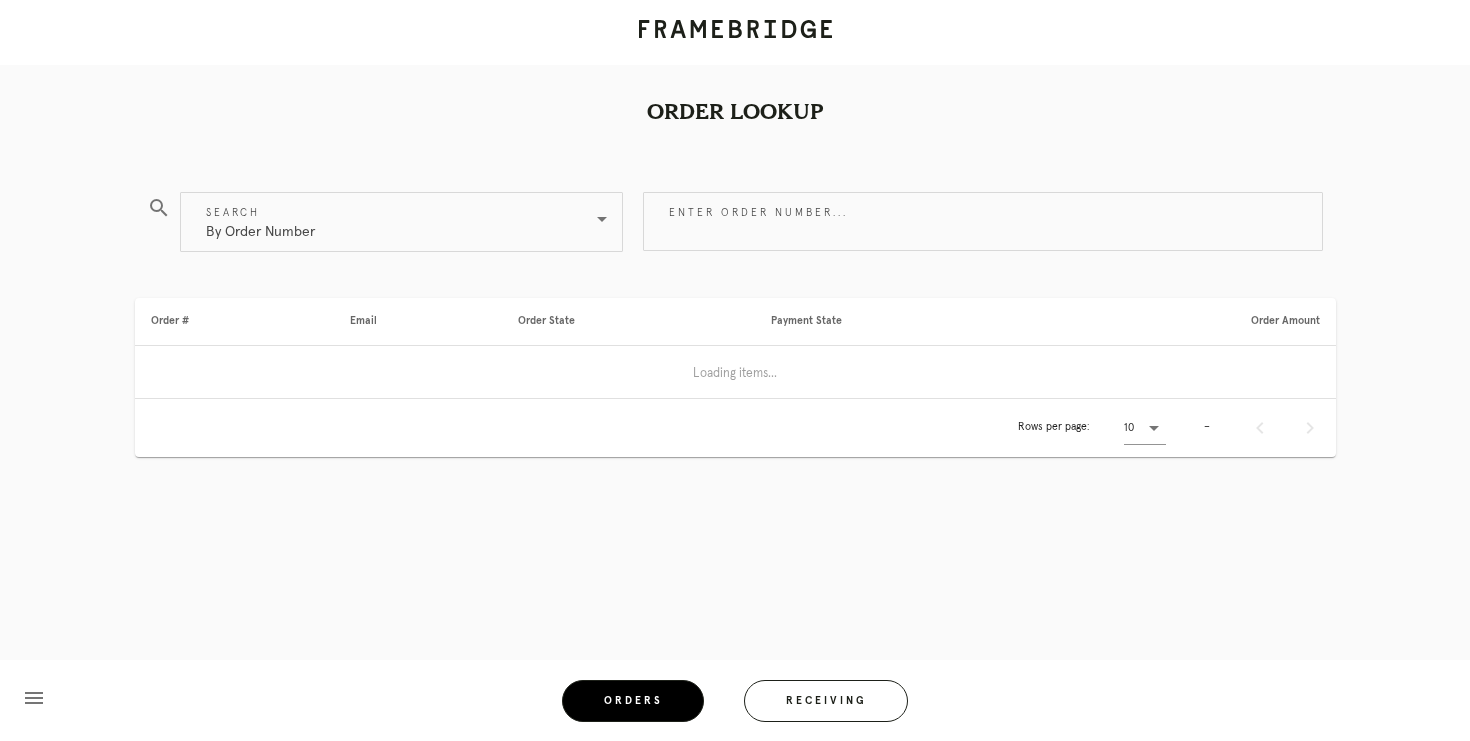 scroll, scrollTop: 0, scrollLeft: 0, axis: both 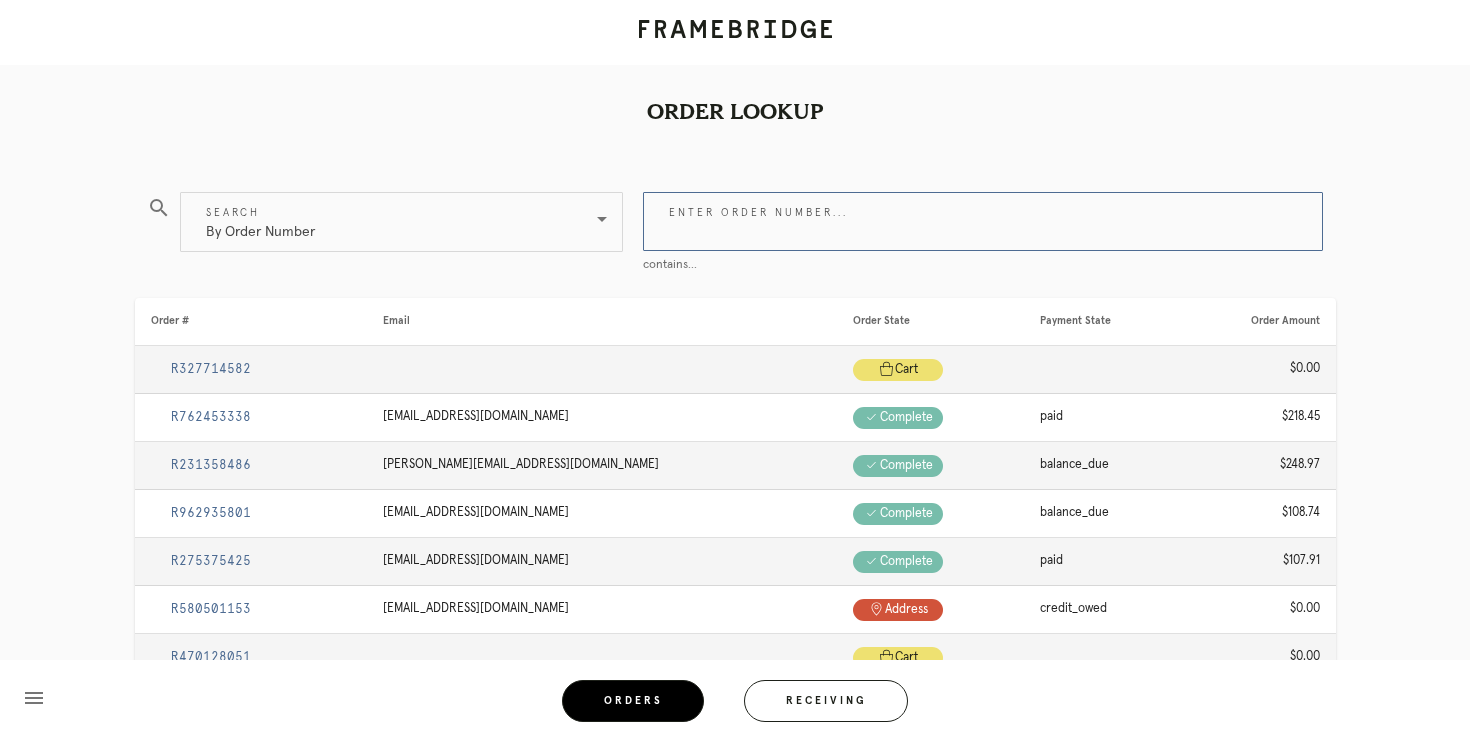 click on "Enter order number..." at bounding box center [983, 221] 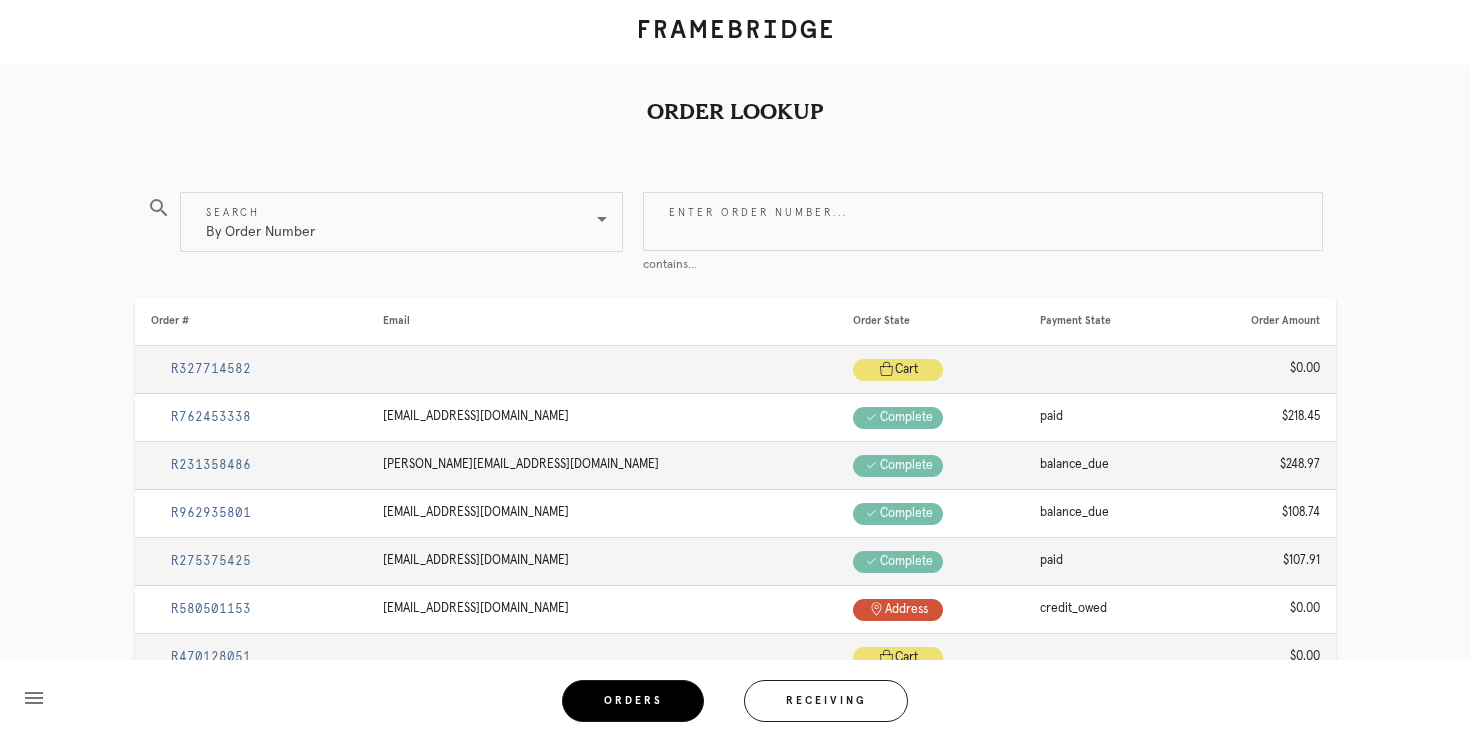 paste on "R045011339" 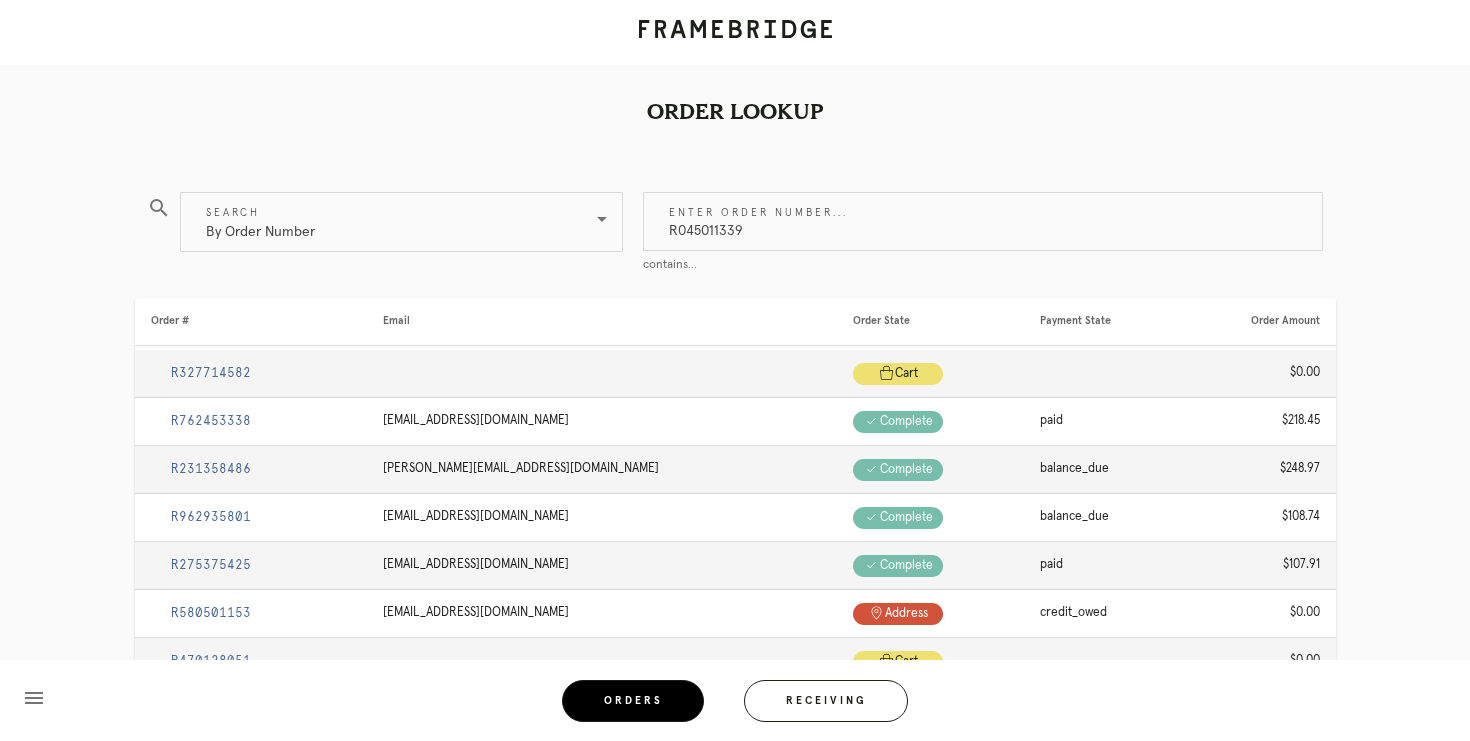type on "R045011339" 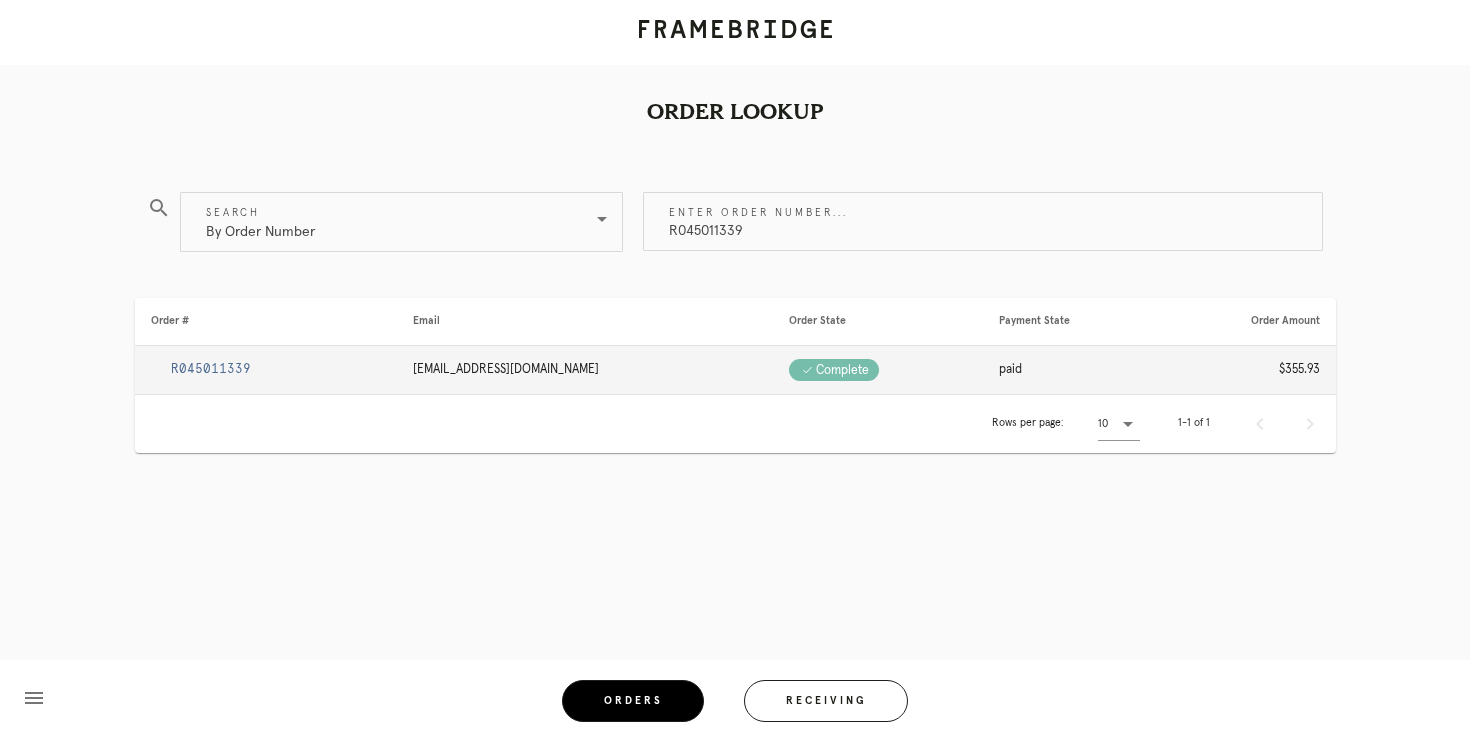 click on "R045011339" at bounding box center [266, 370] 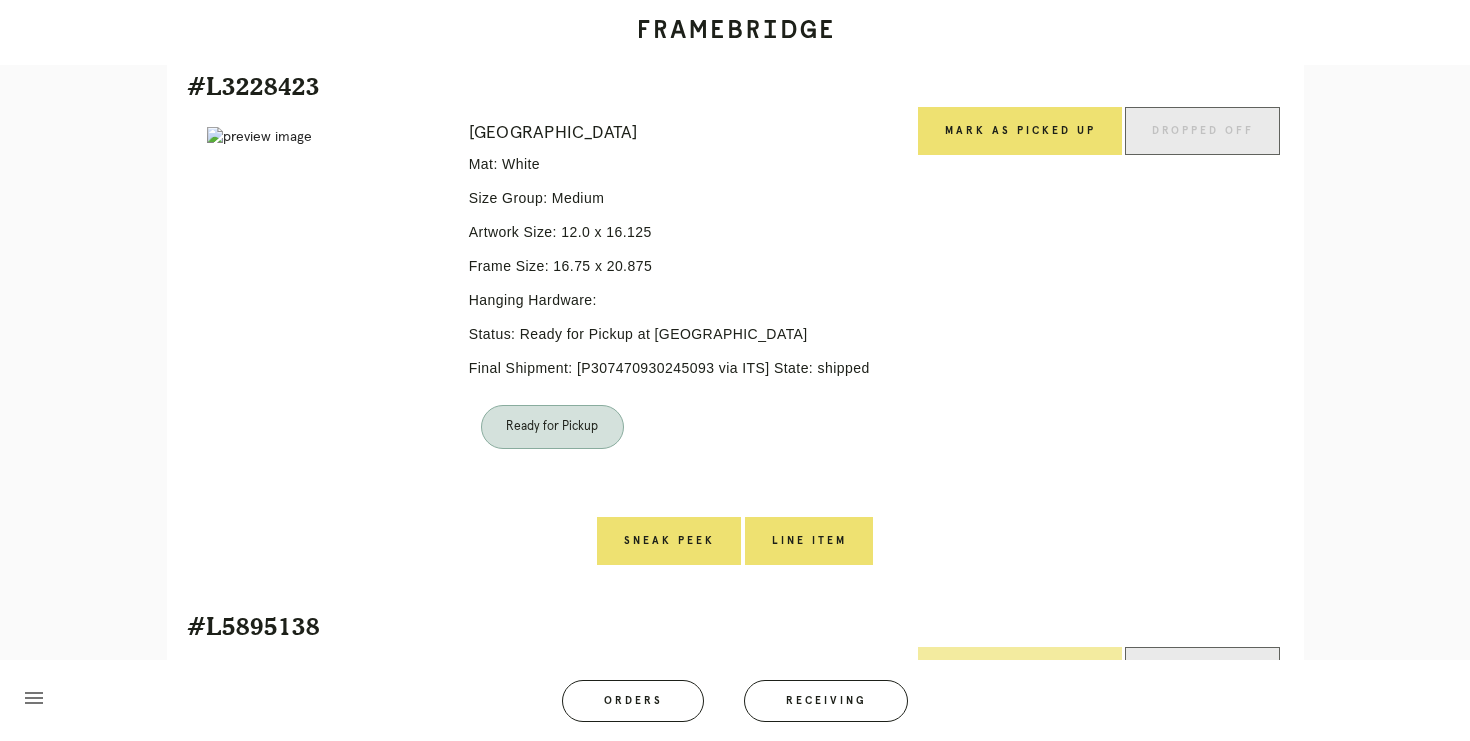 scroll, scrollTop: 469, scrollLeft: 0, axis: vertical 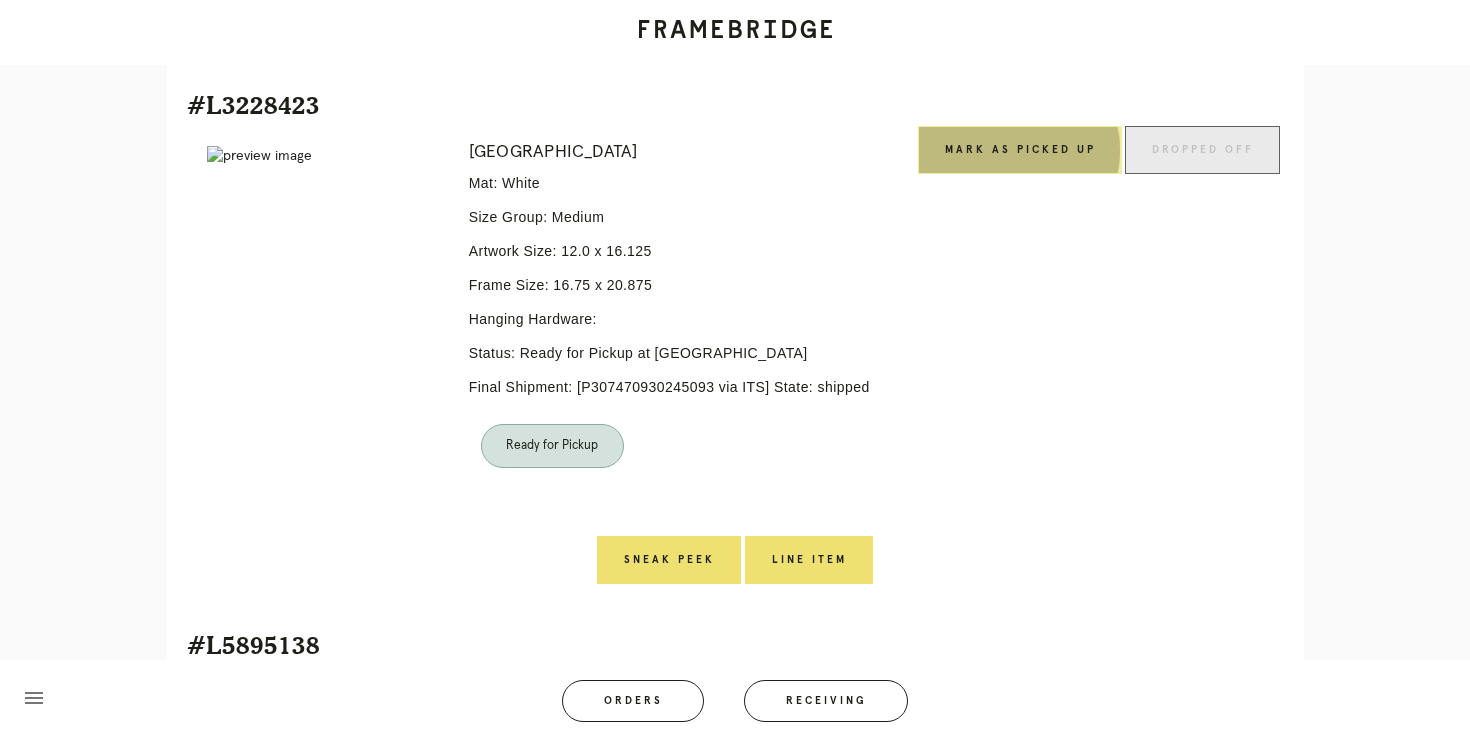 click on "Mark as Picked Up" at bounding box center [1020, 150] 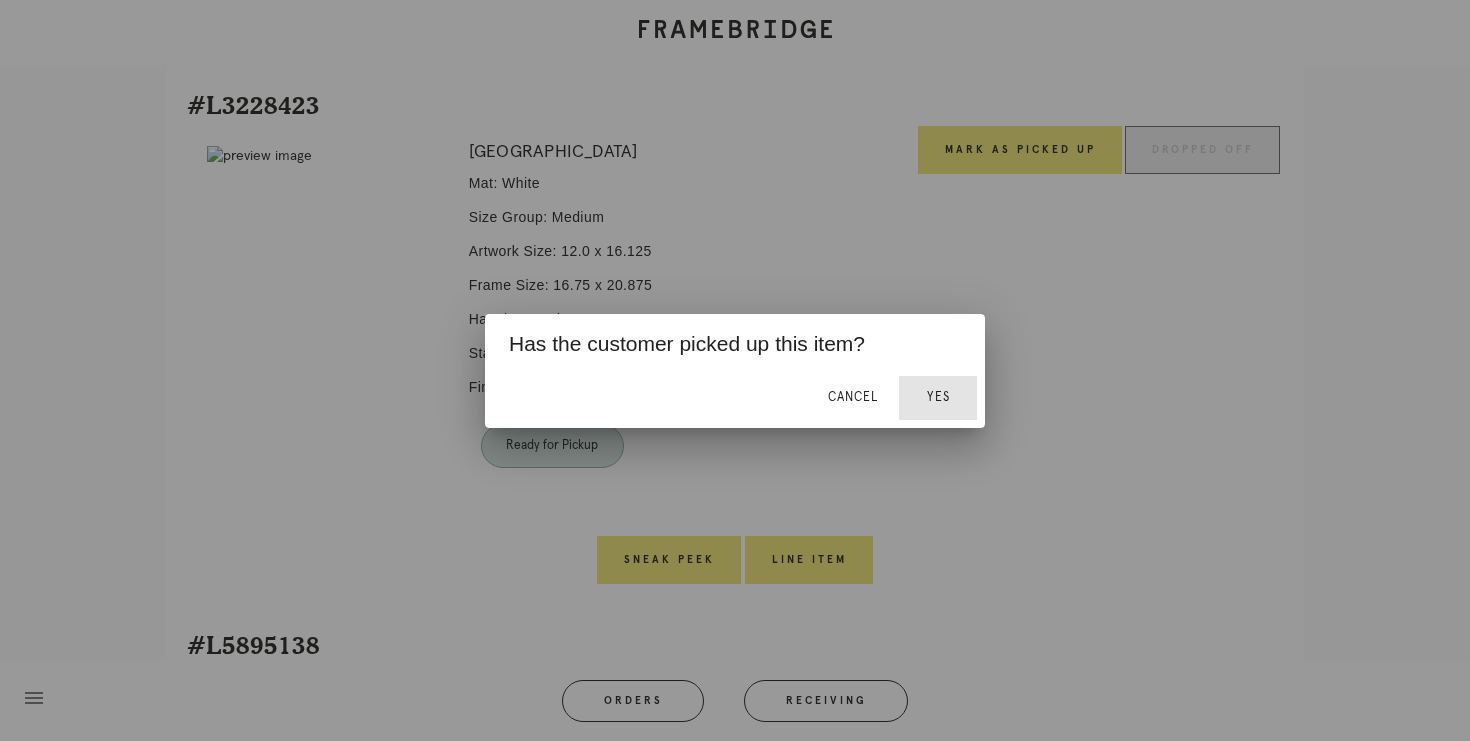 click on "Yes" at bounding box center [938, 397] 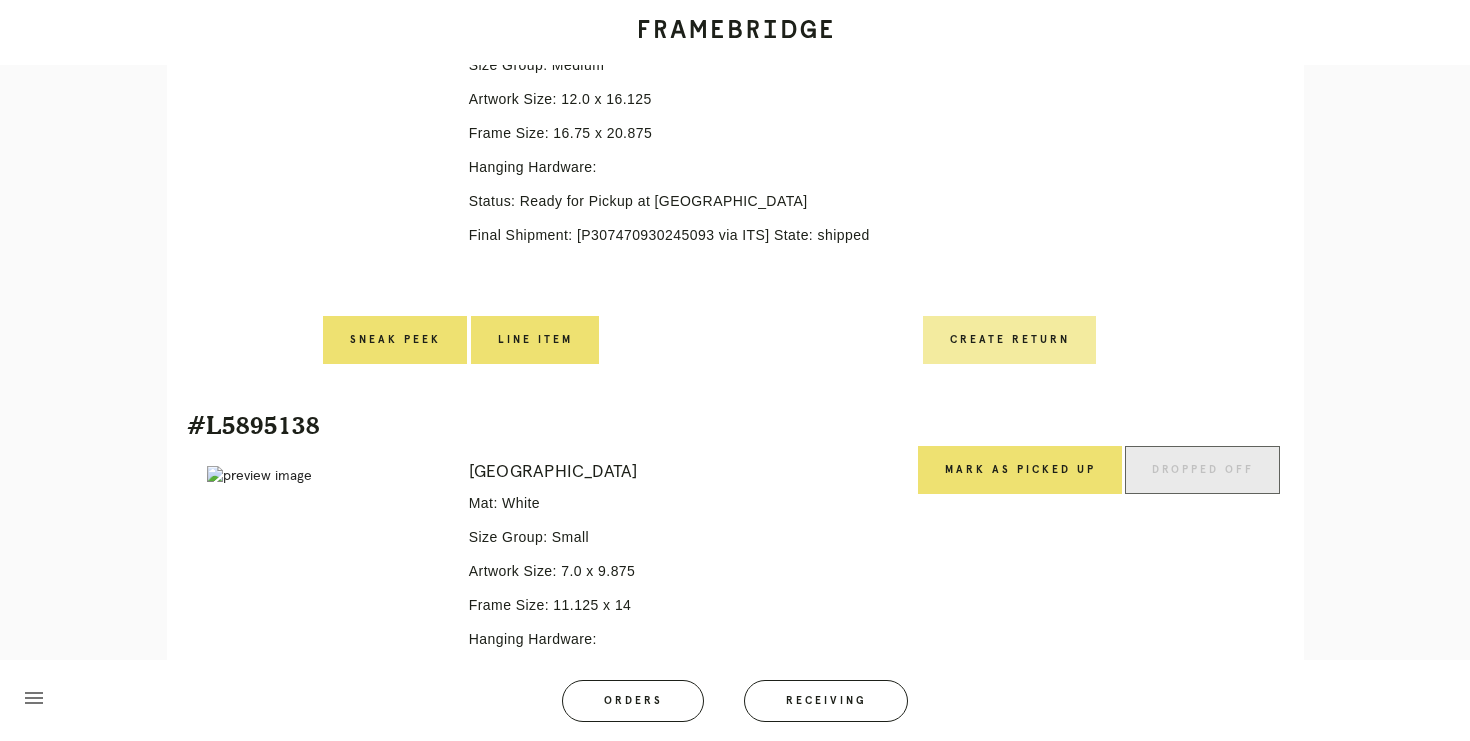 scroll, scrollTop: 632, scrollLeft: 0, axis: vertical 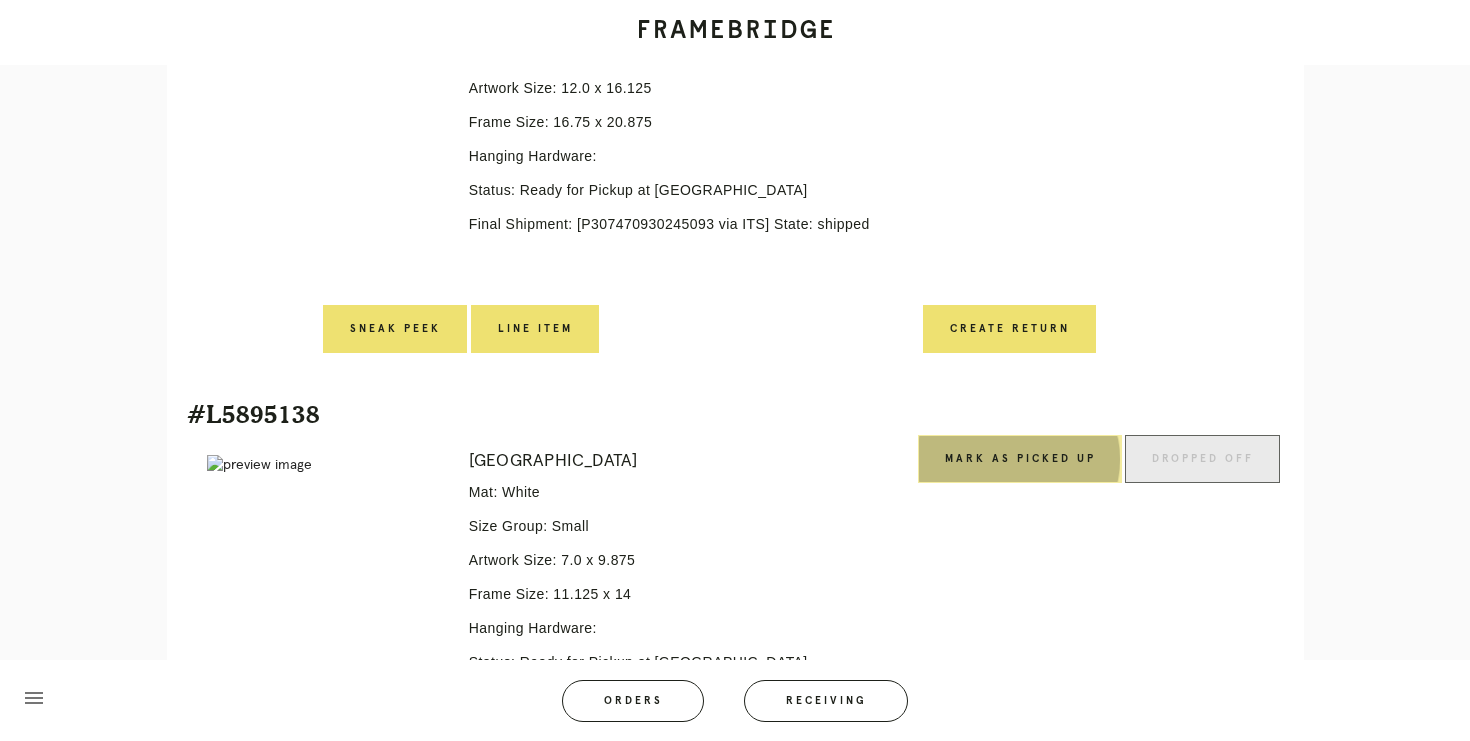 click on "Mark as Picked Up" at bounding box center [1020, 459] 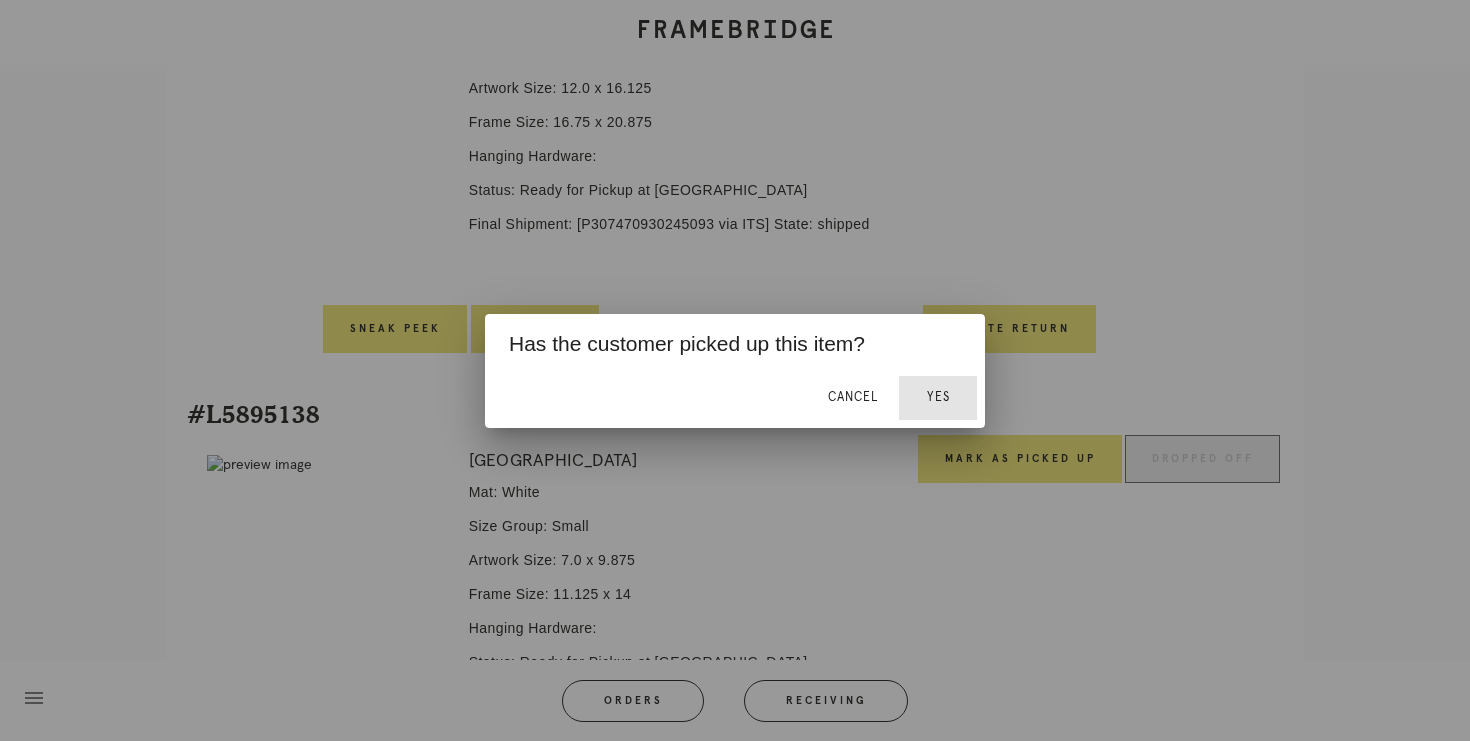 click on "Yes" at bounding box center [938, 398] 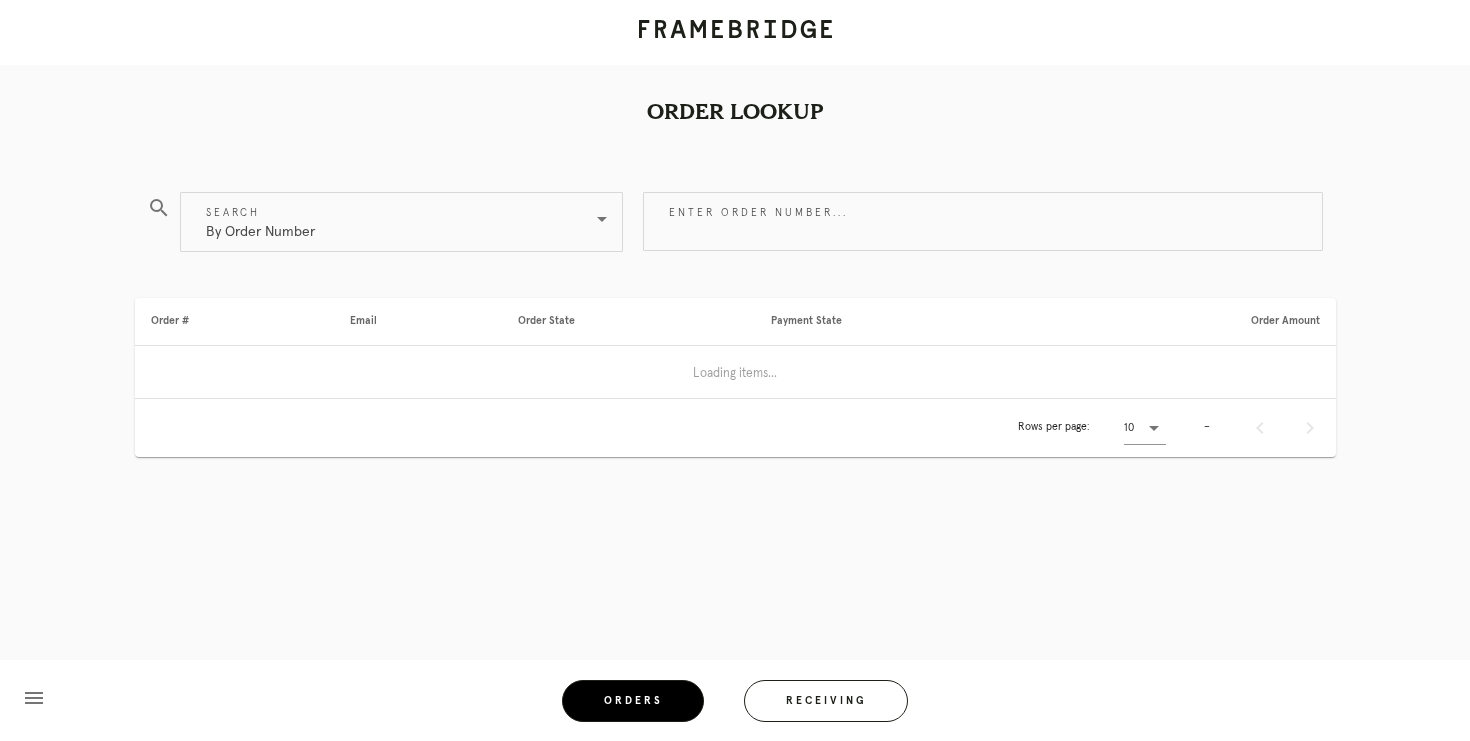scroll, scrollTop: 0, scrollLeft: 0, axis: both 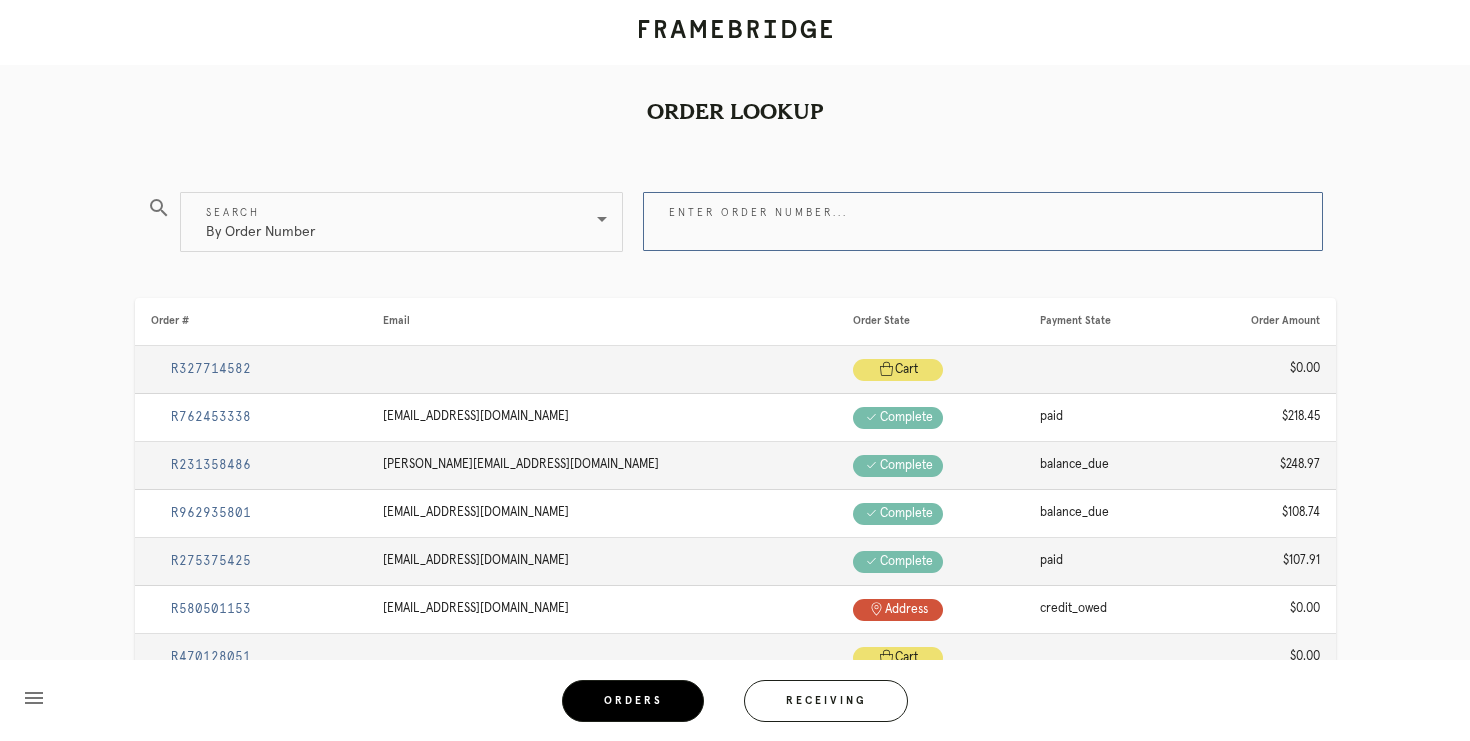 click on "Enter order number..." at bounding box center [983, 221] 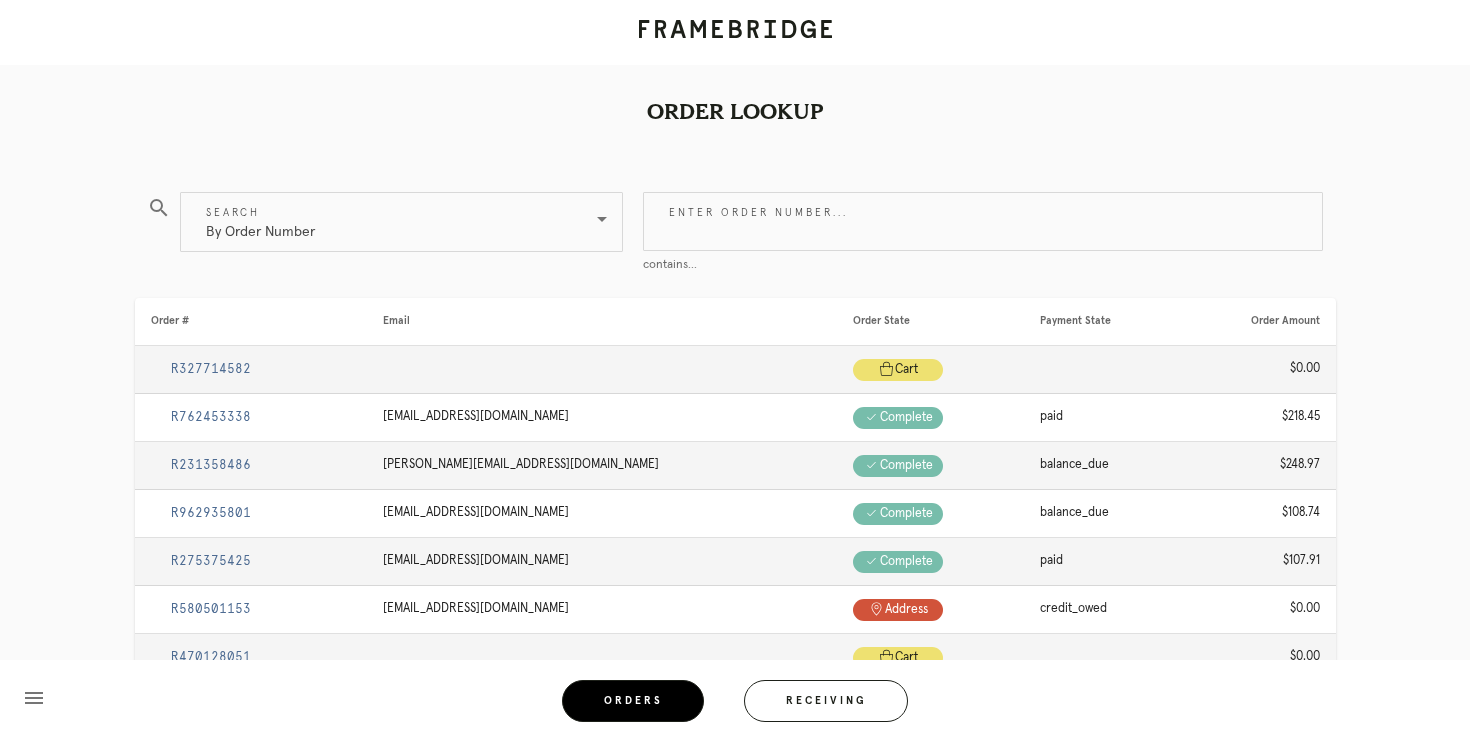 paste on "R943205876" 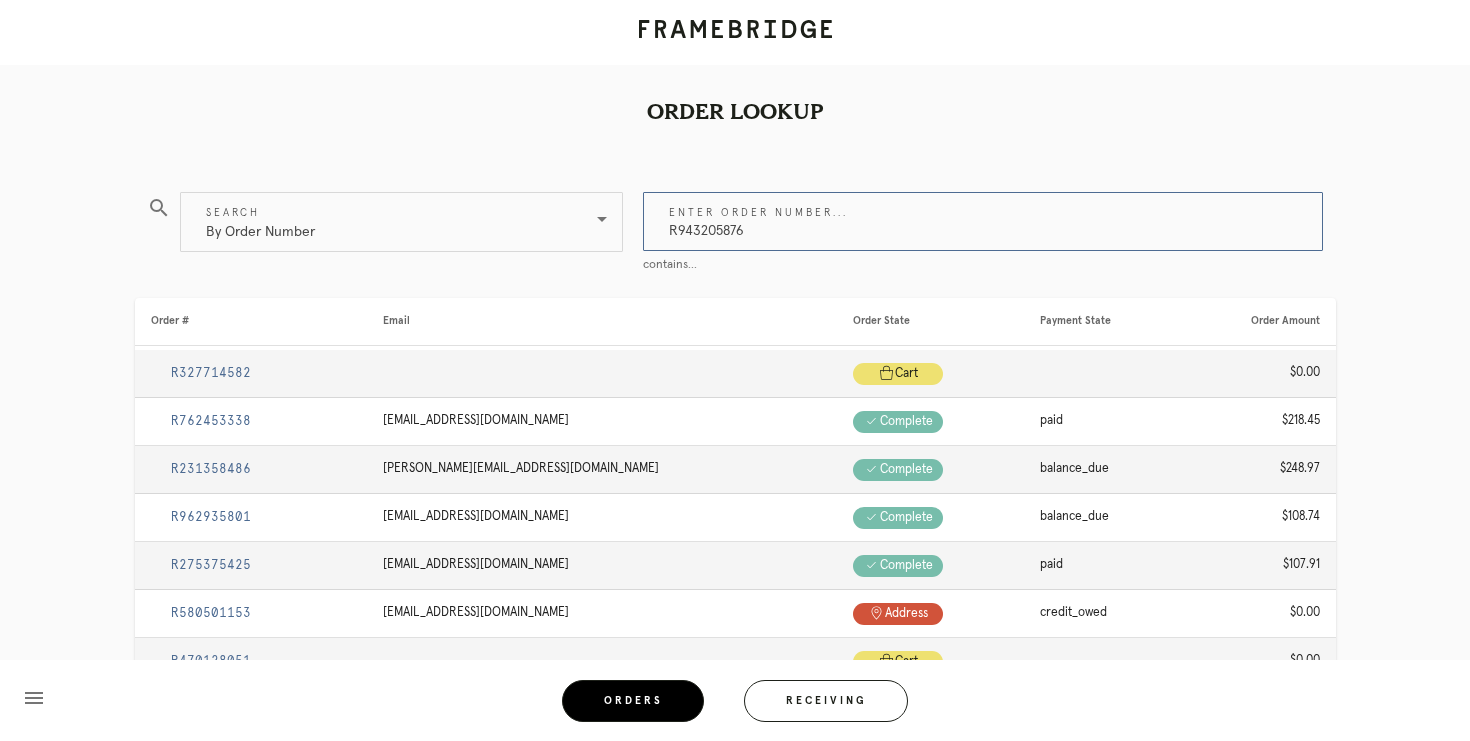click on "R943205876" at bounding box center [983, 221] 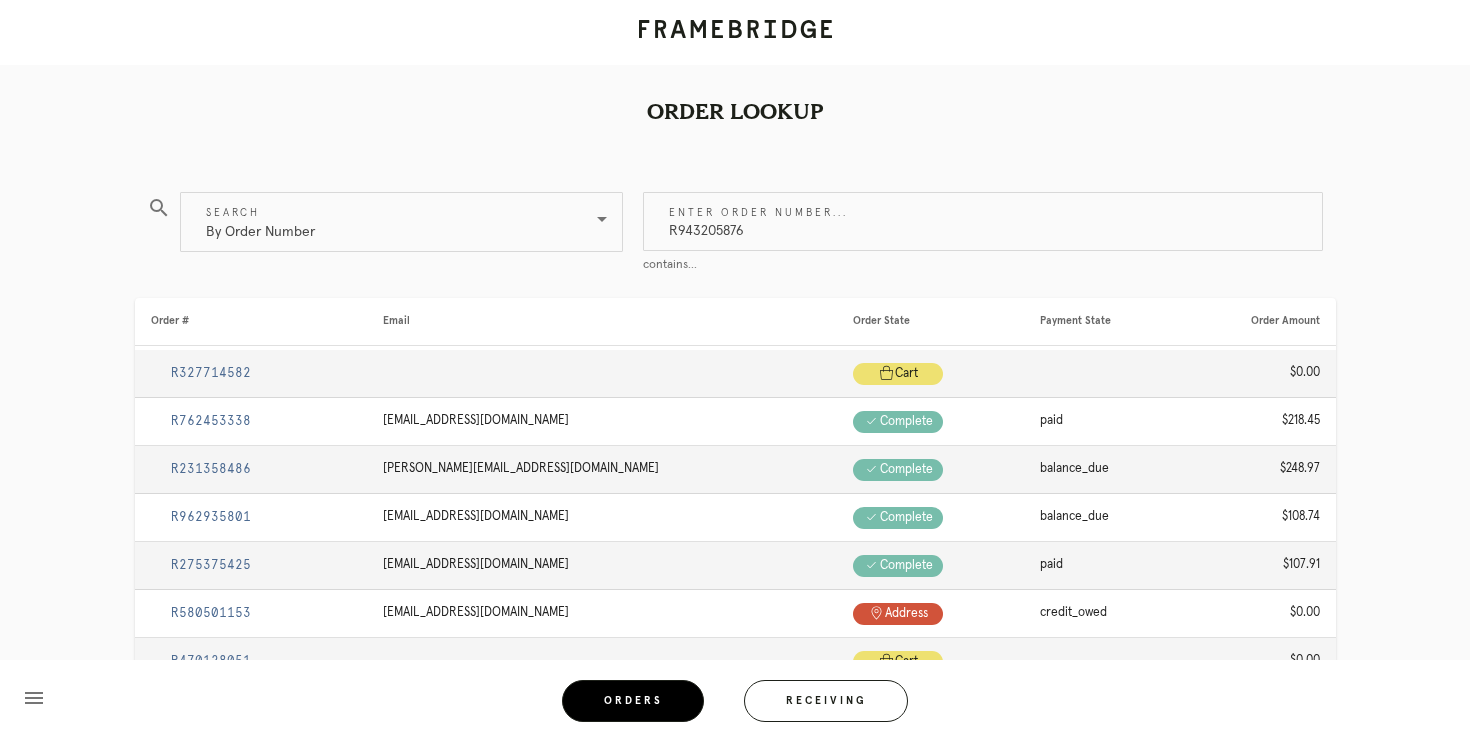 type on "R943205876" 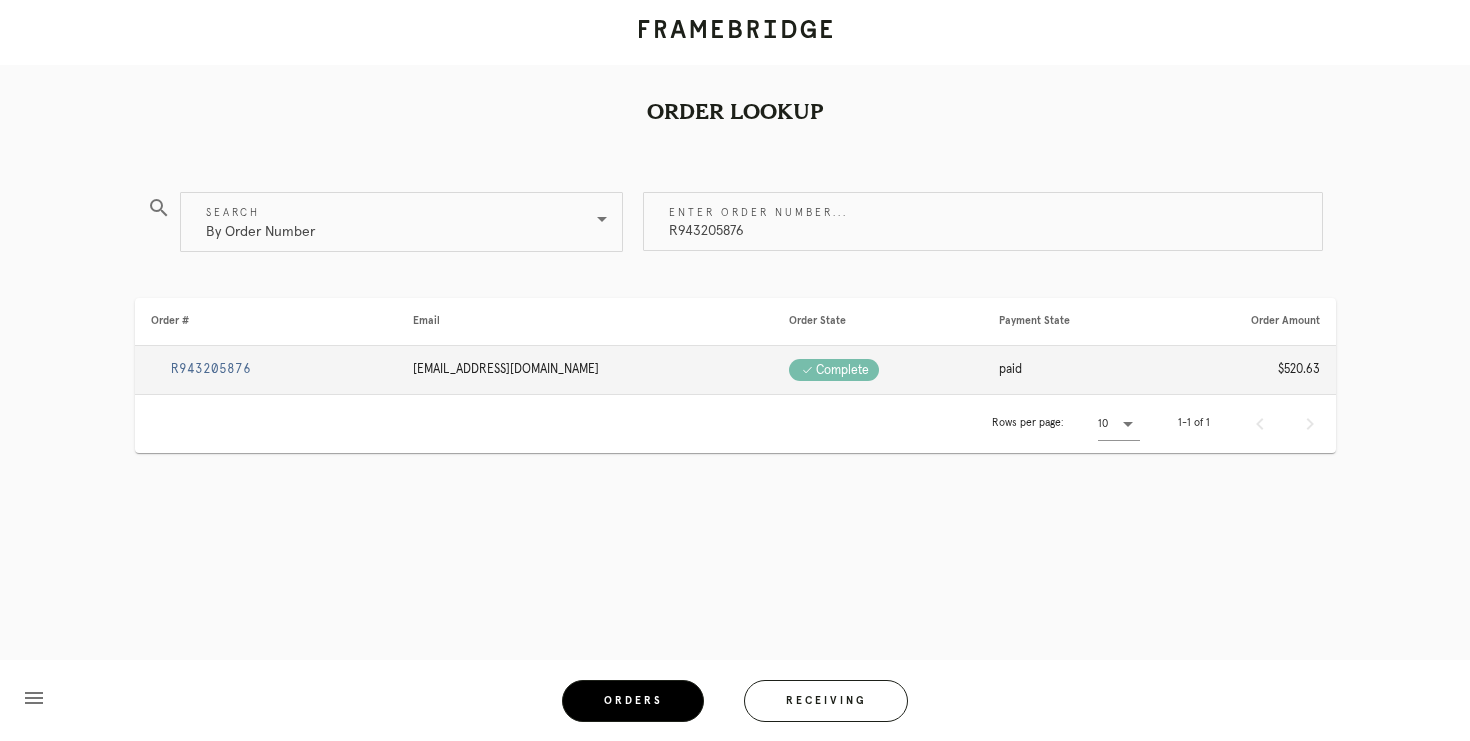 click on "R943205876" at bounding box center [211, 369] 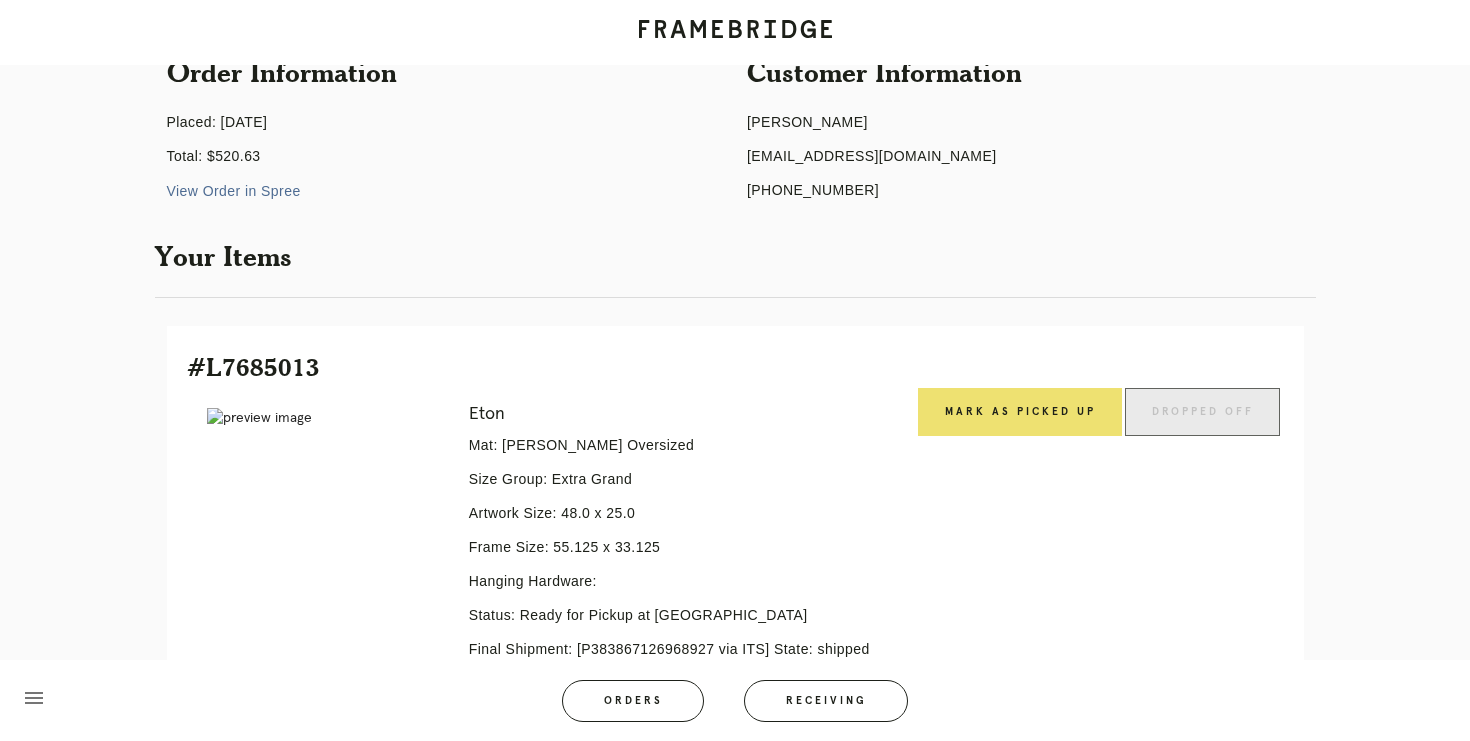 scroll, scrollTop: 208, scrollLeft: 0, axis: vertical 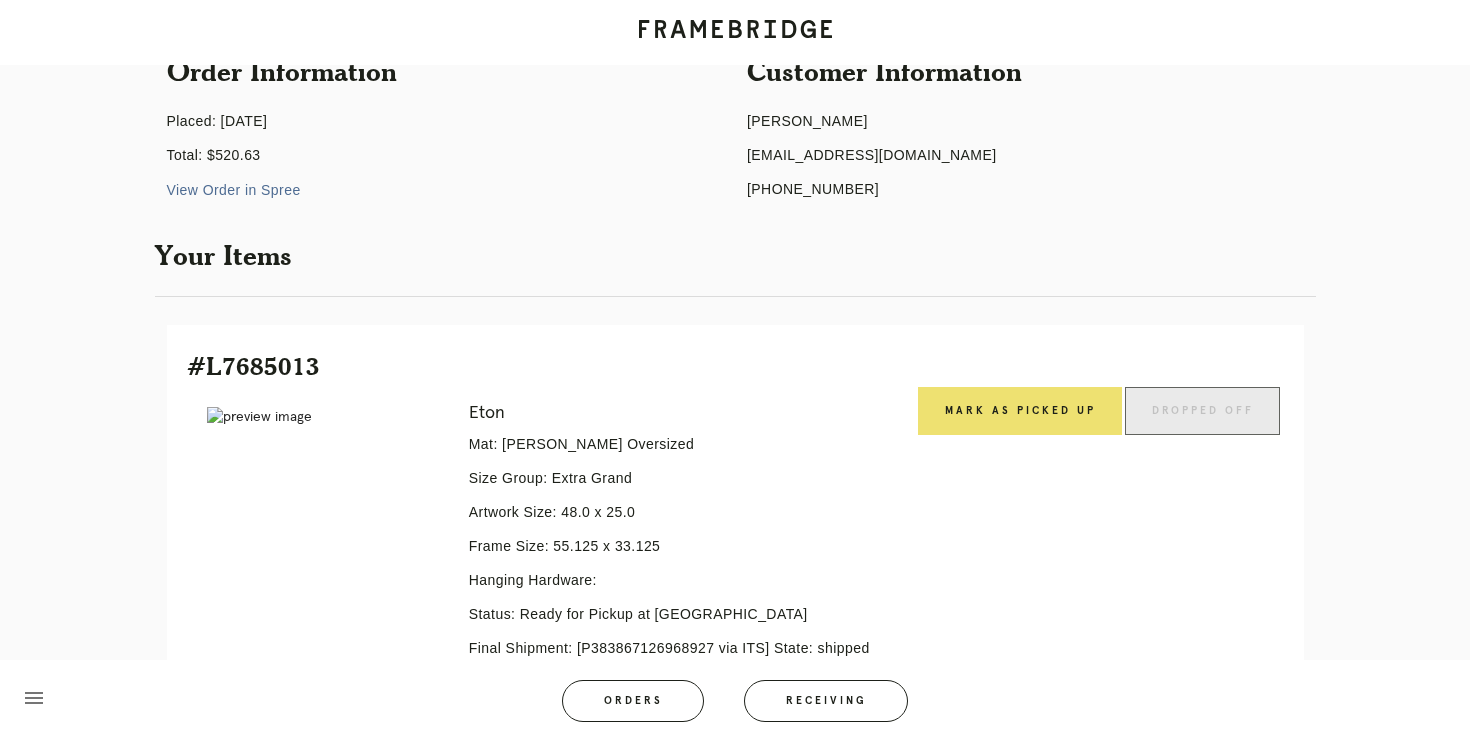 drag, startPoint x: 762, startPoint y: 189, endPoint x: 953, endPoint y: 186, distance: 191.02356 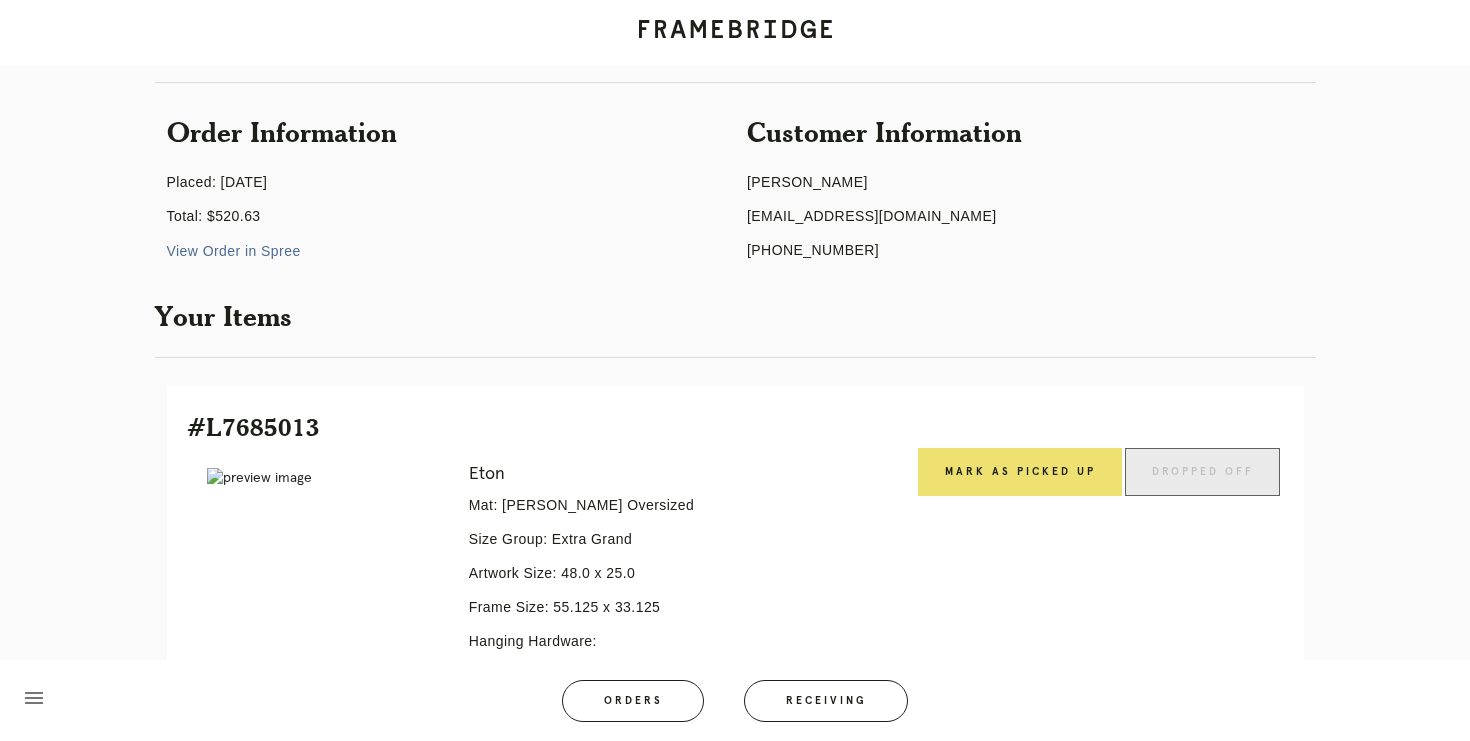 scroll, scrollTop: 134, scrollLeft: 0, axis: vertical 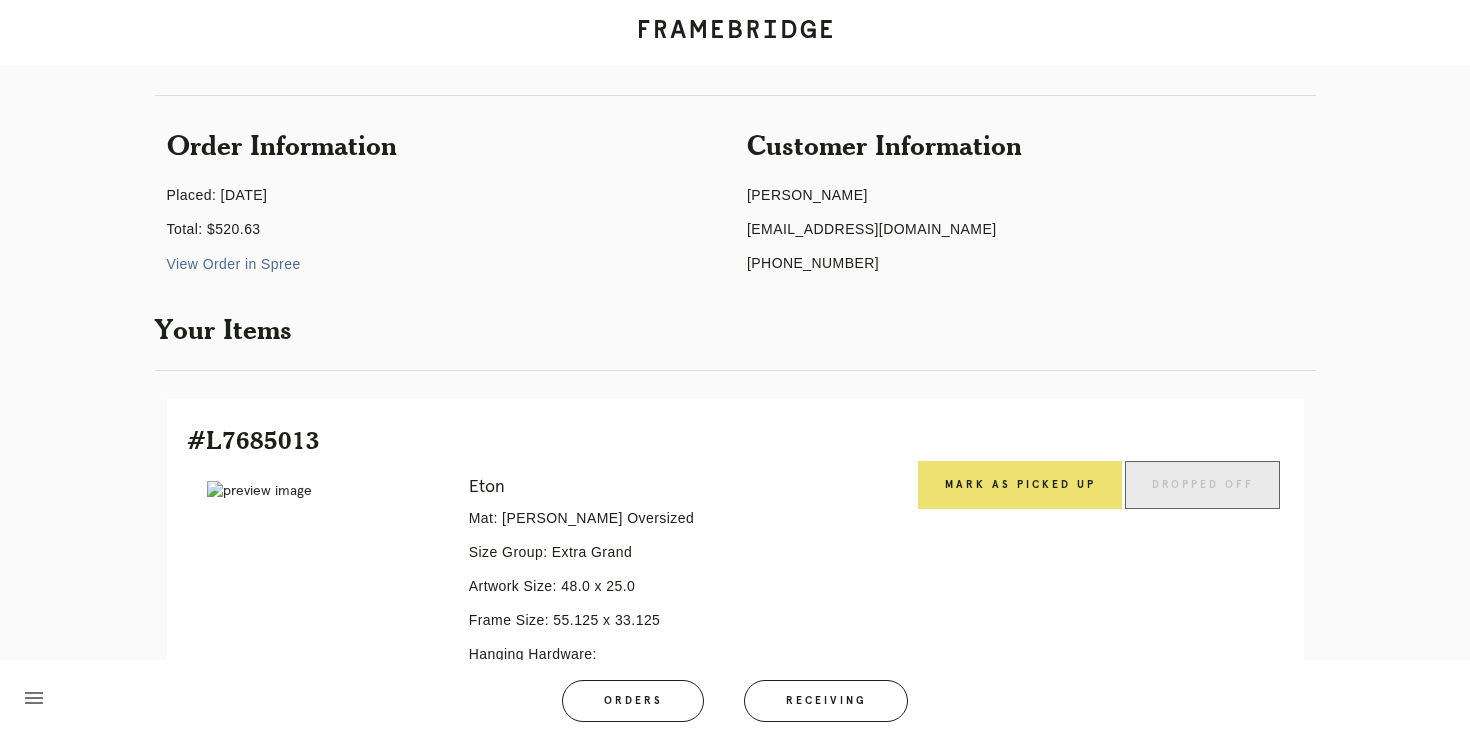 drag, startPoint x: 736, startPoint y: 136, endPoint x: 903, endPoint y: 265, distance: 211.02133 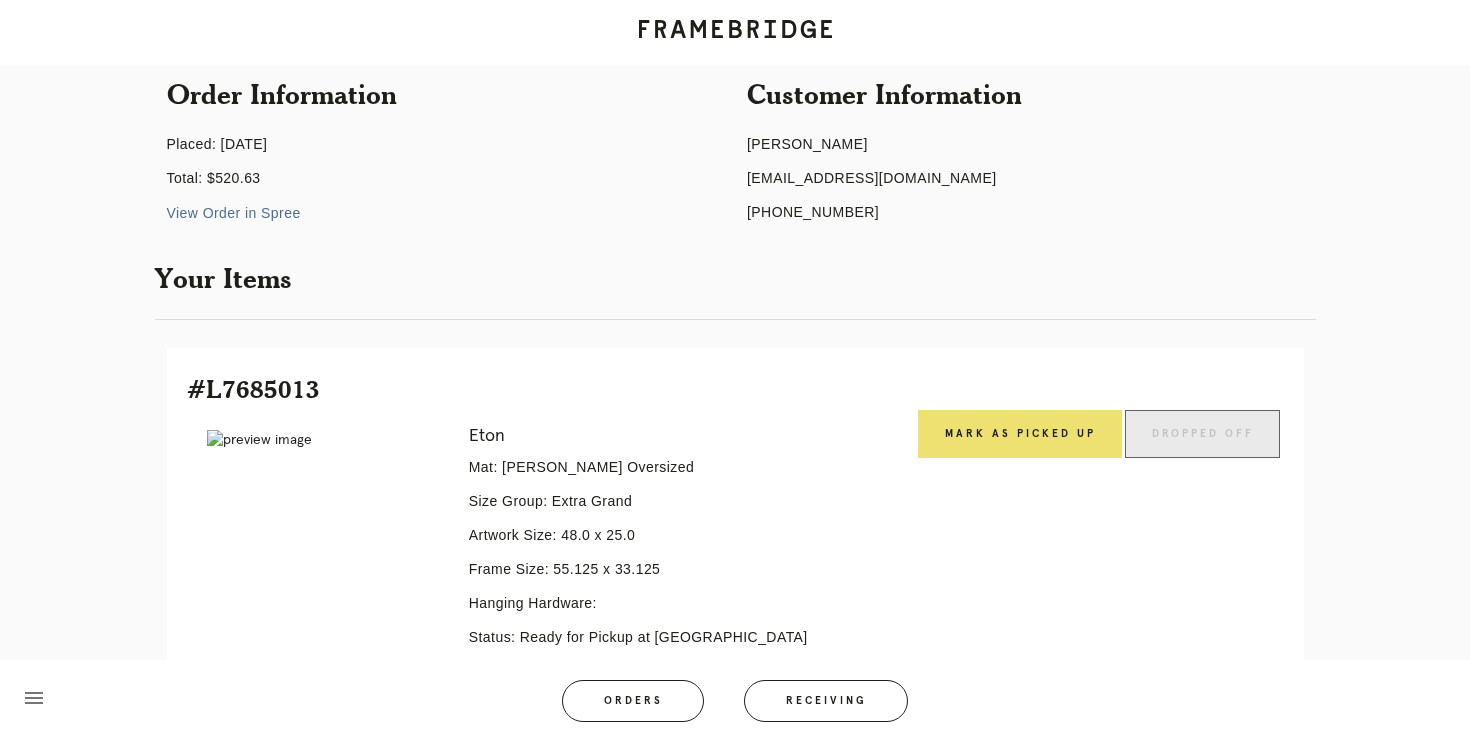 scroll, scrollTop: 0, scrollLeft: 0, axis: both 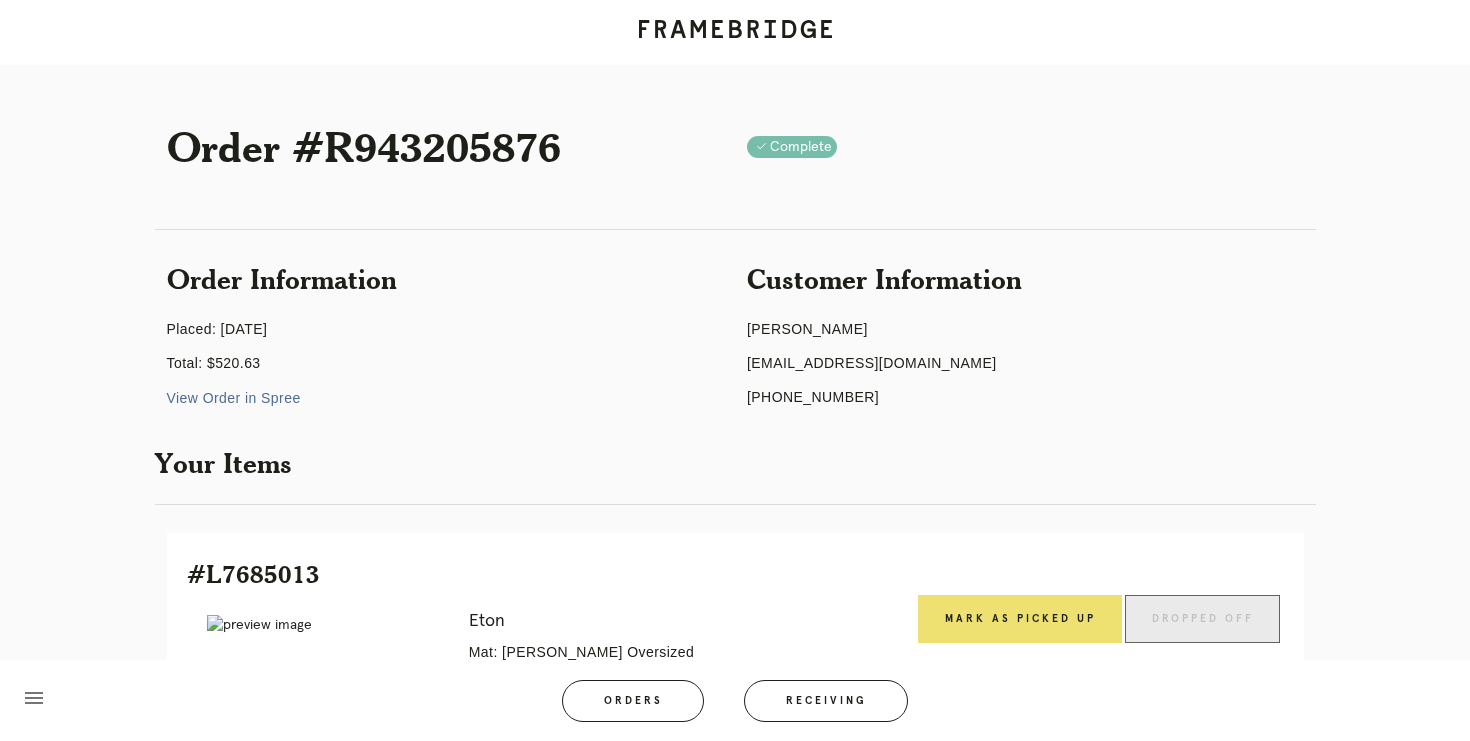 drag, startPoint x: 737, startPoint y: 260, endPoint x: 957, endPoint y: 405, distance: 263.48624 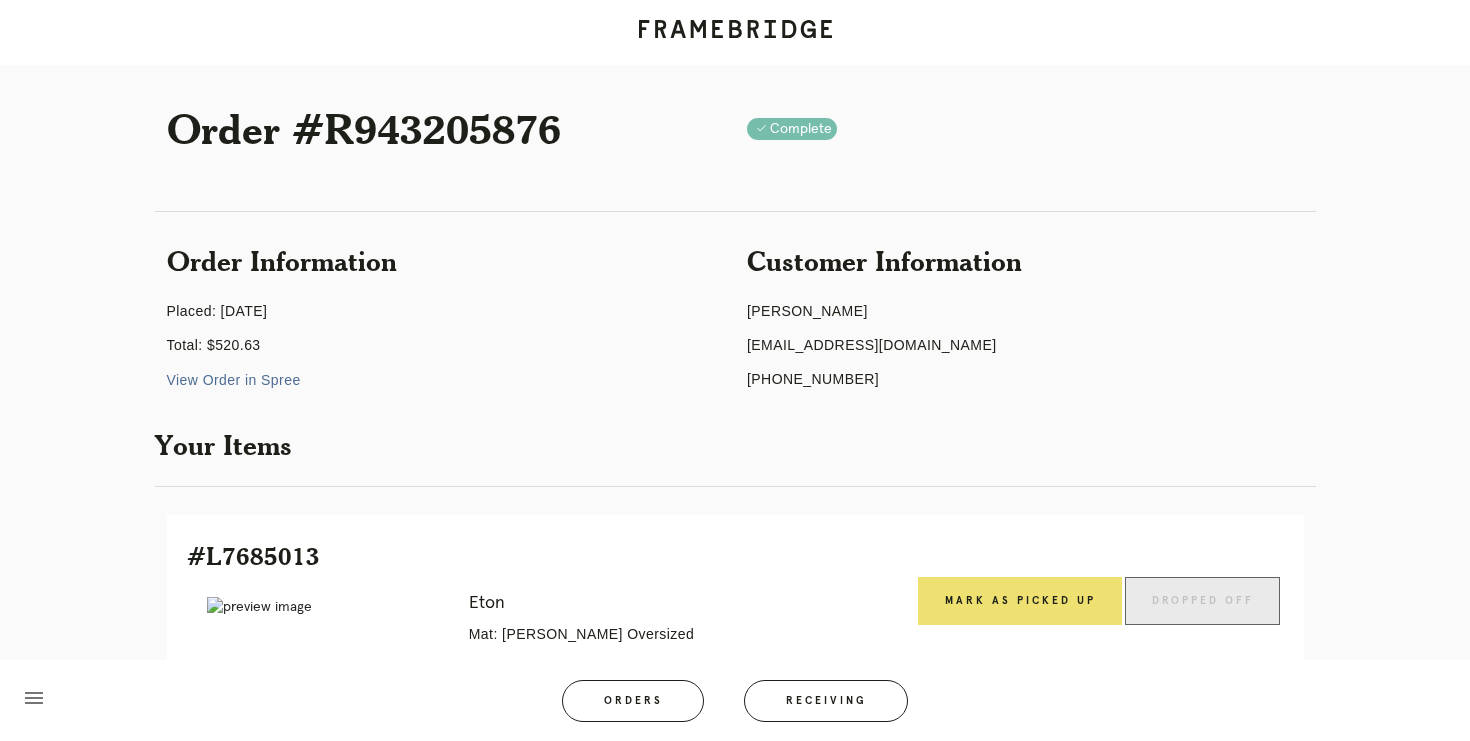 scroll, scrollTop: 19, scrollLeft: 0, axis: vertical 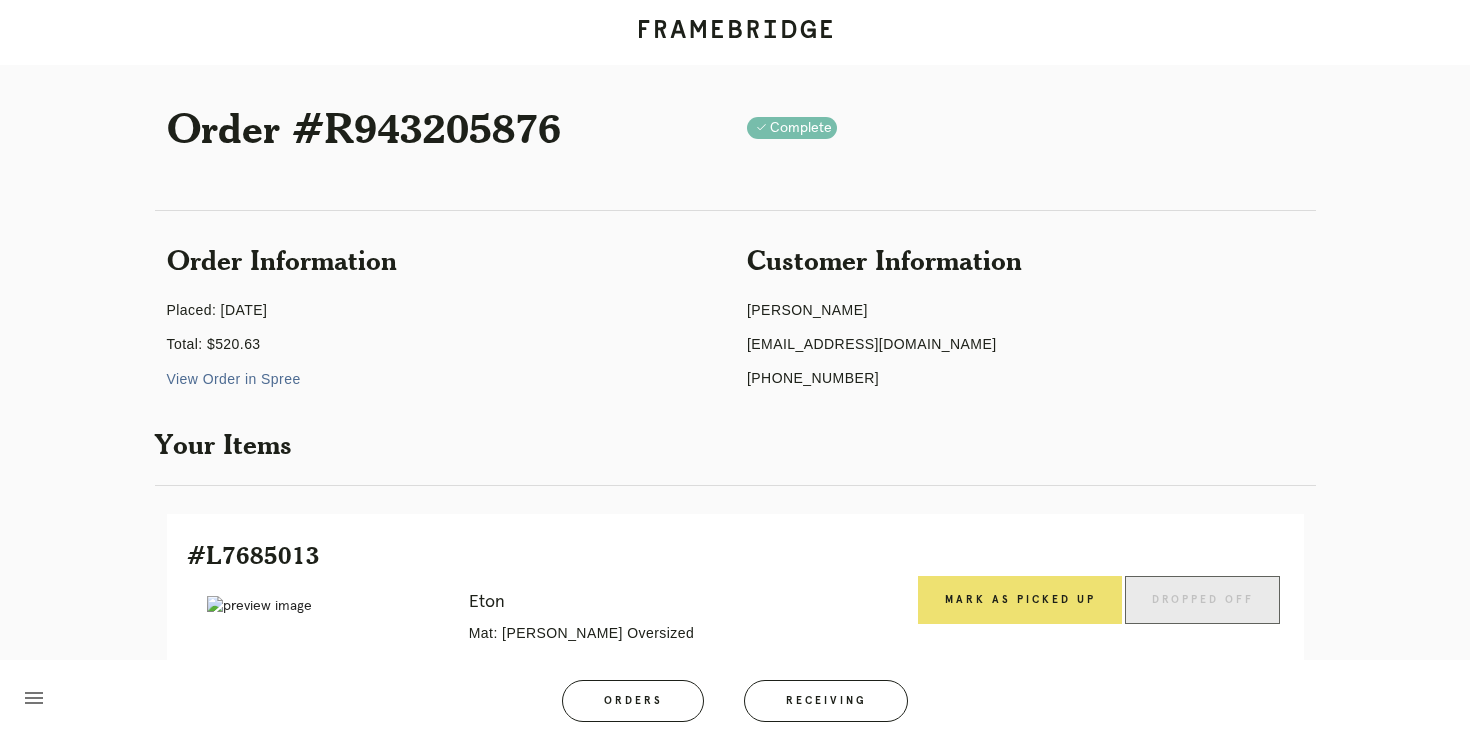 click on "Order Information
Placed: 12/7/2024
Total: $520.63
View Order in Spree" at bounding box center [445, 321] 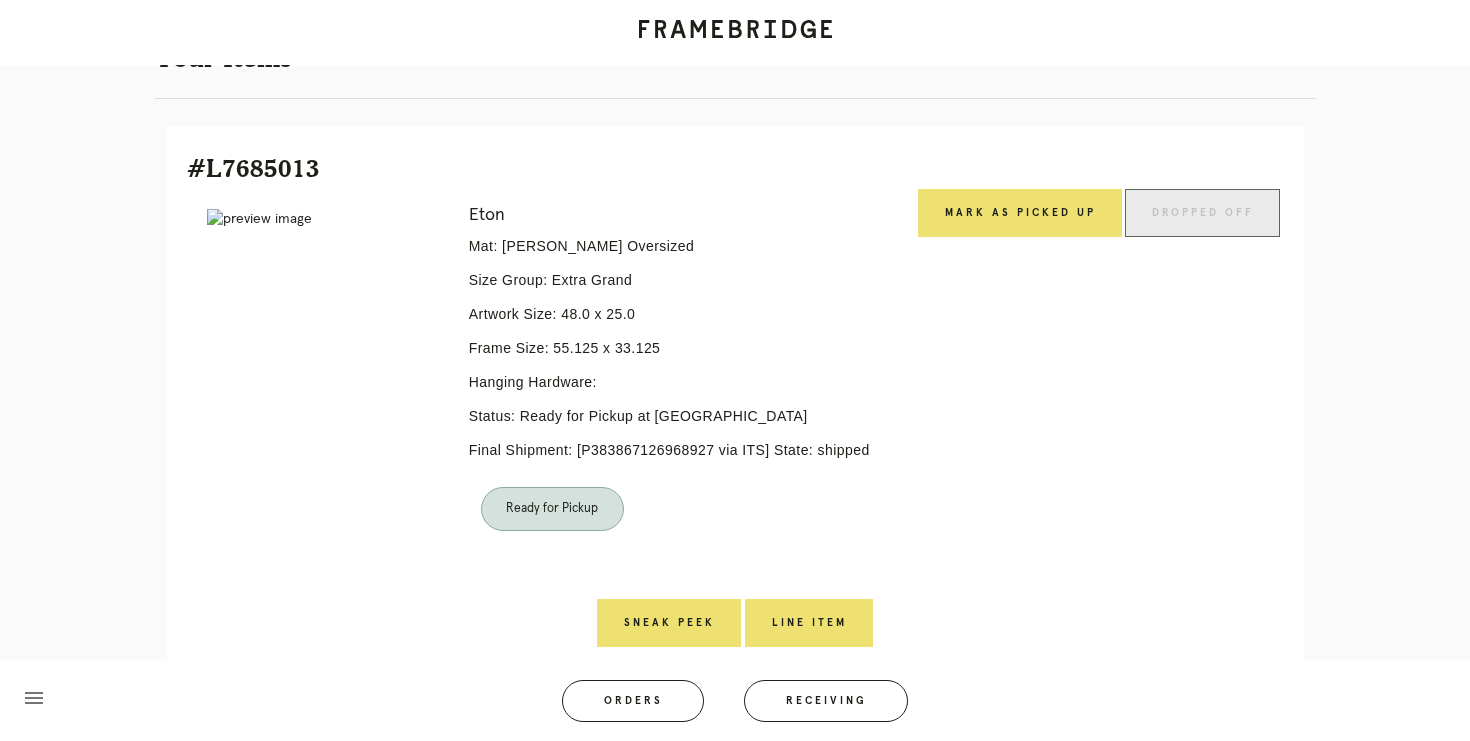 scroll, scrollTop: 405, scrollLeft: 0, axis: vertical 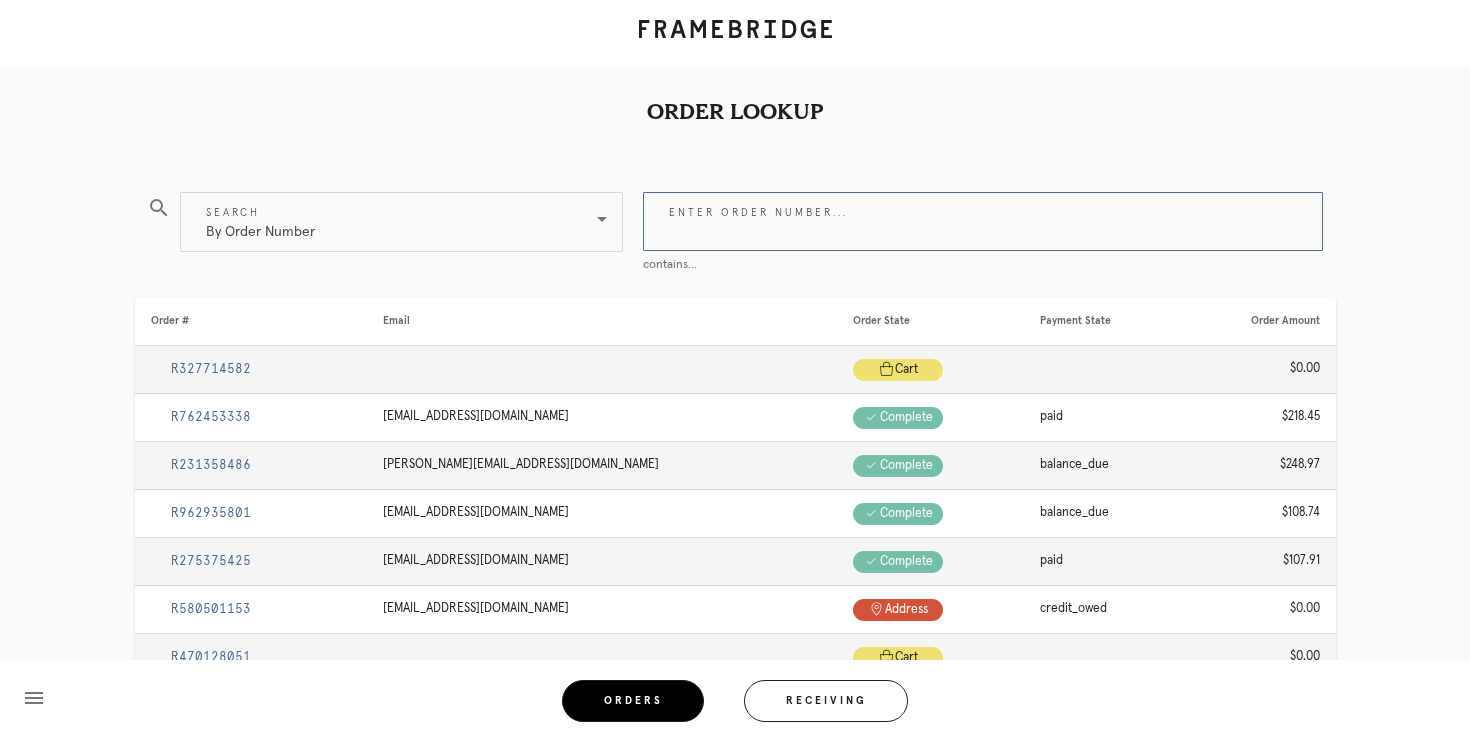 click on "Enter order number..." at bounding box center [983, 221] 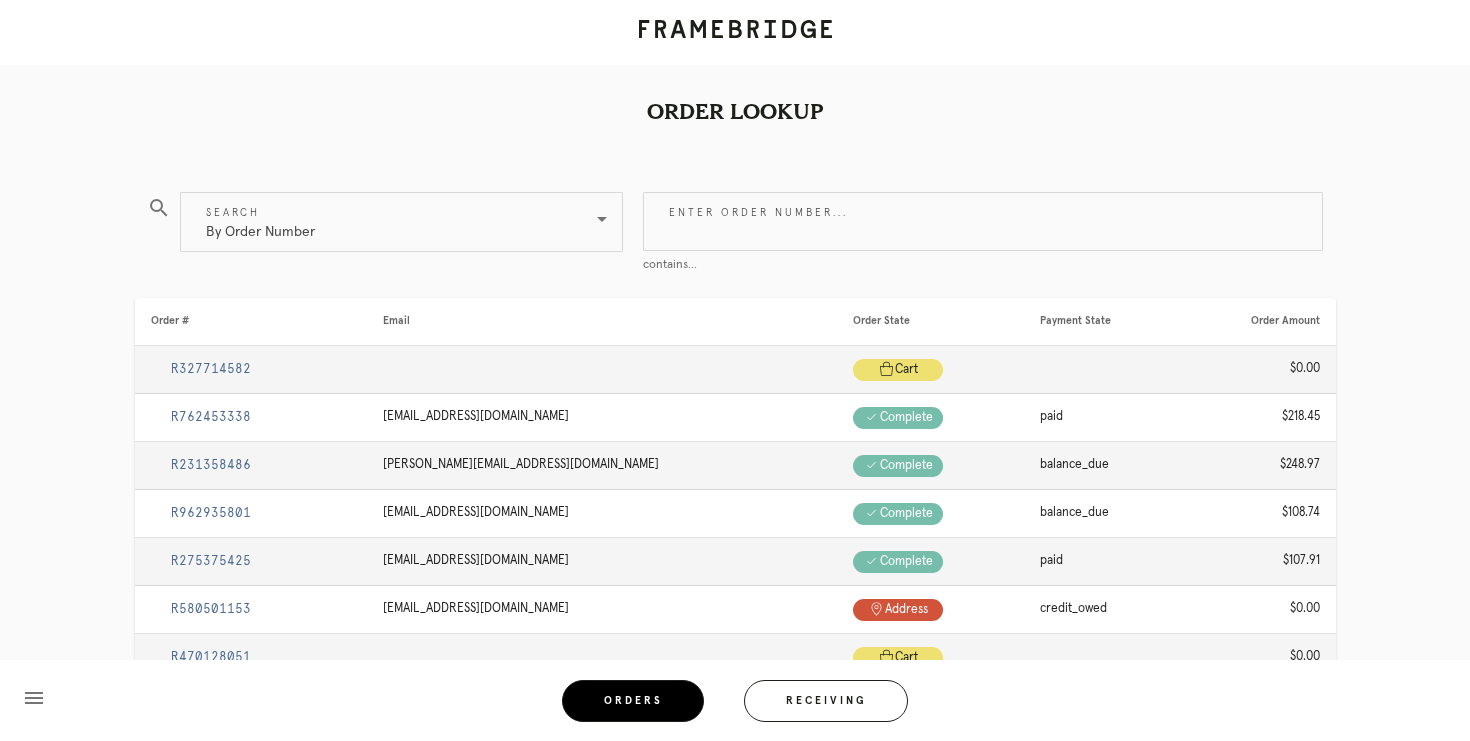 paste on "R414324667" 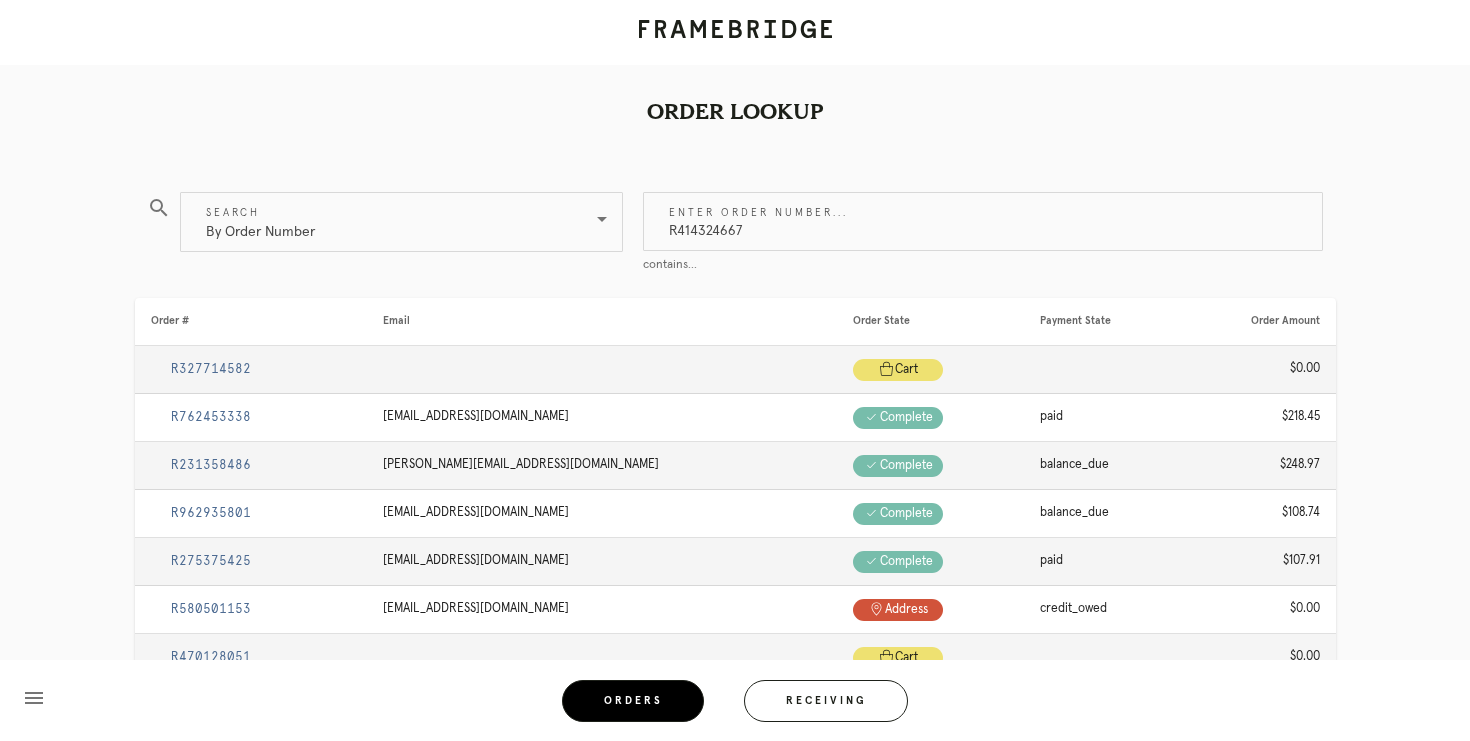 paste on "R414324667" 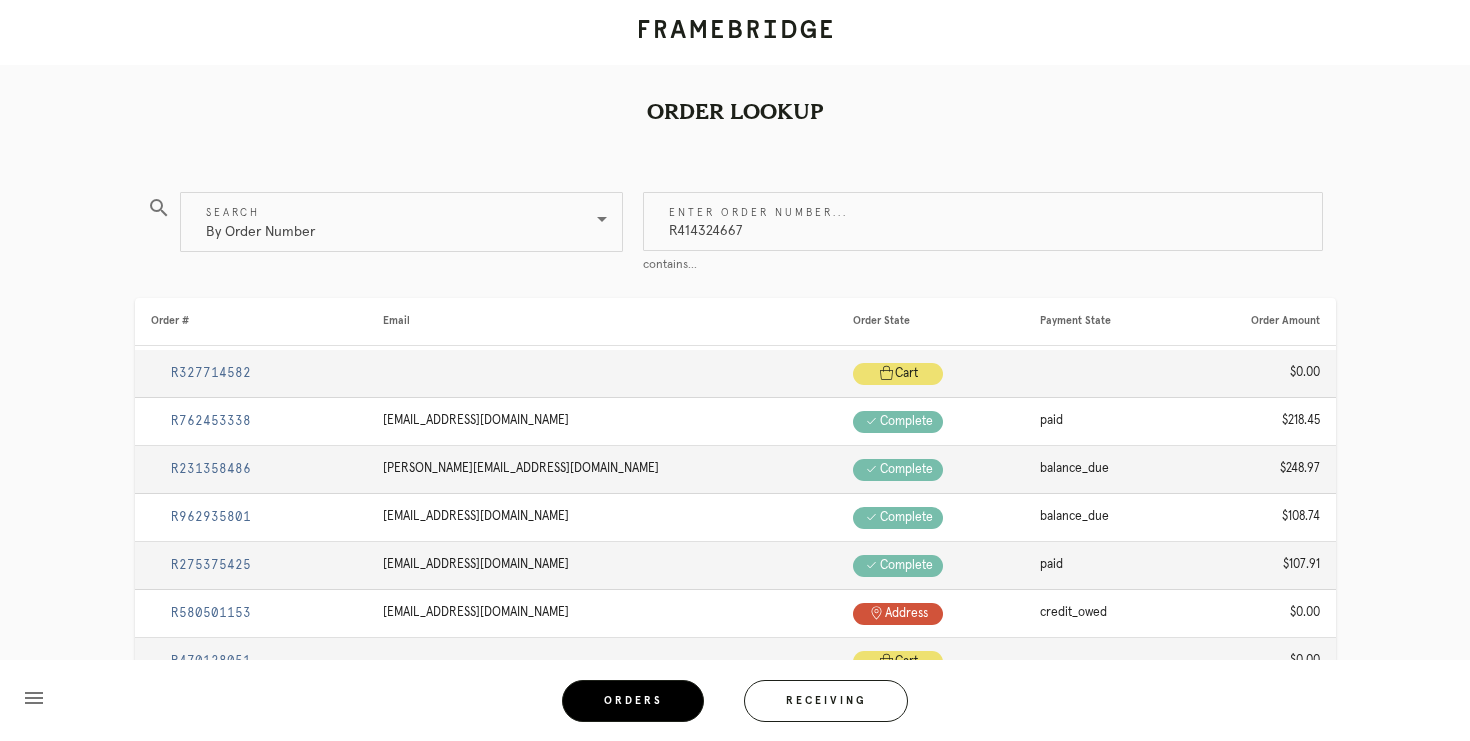 type on "R414324667" 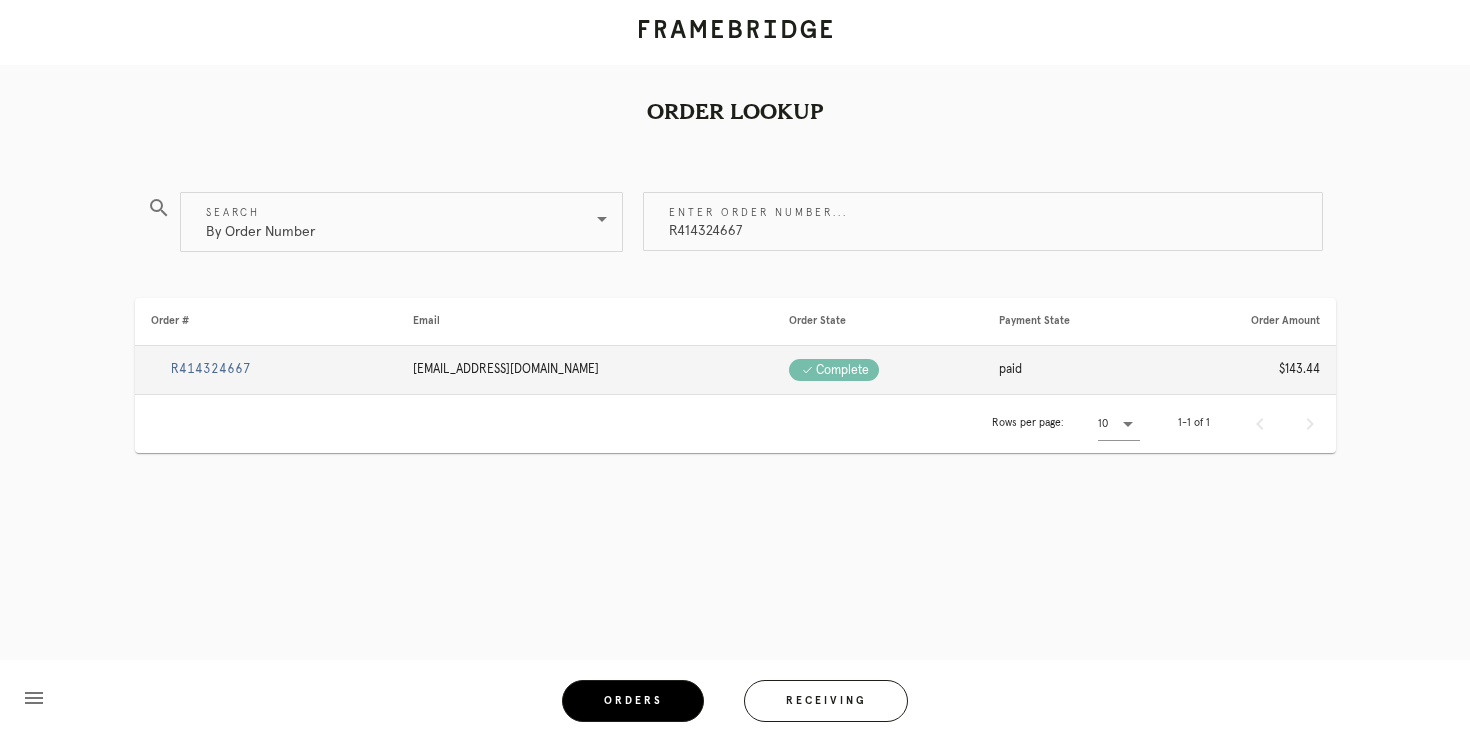click on "R414324667" at bounding box center [266, 370] 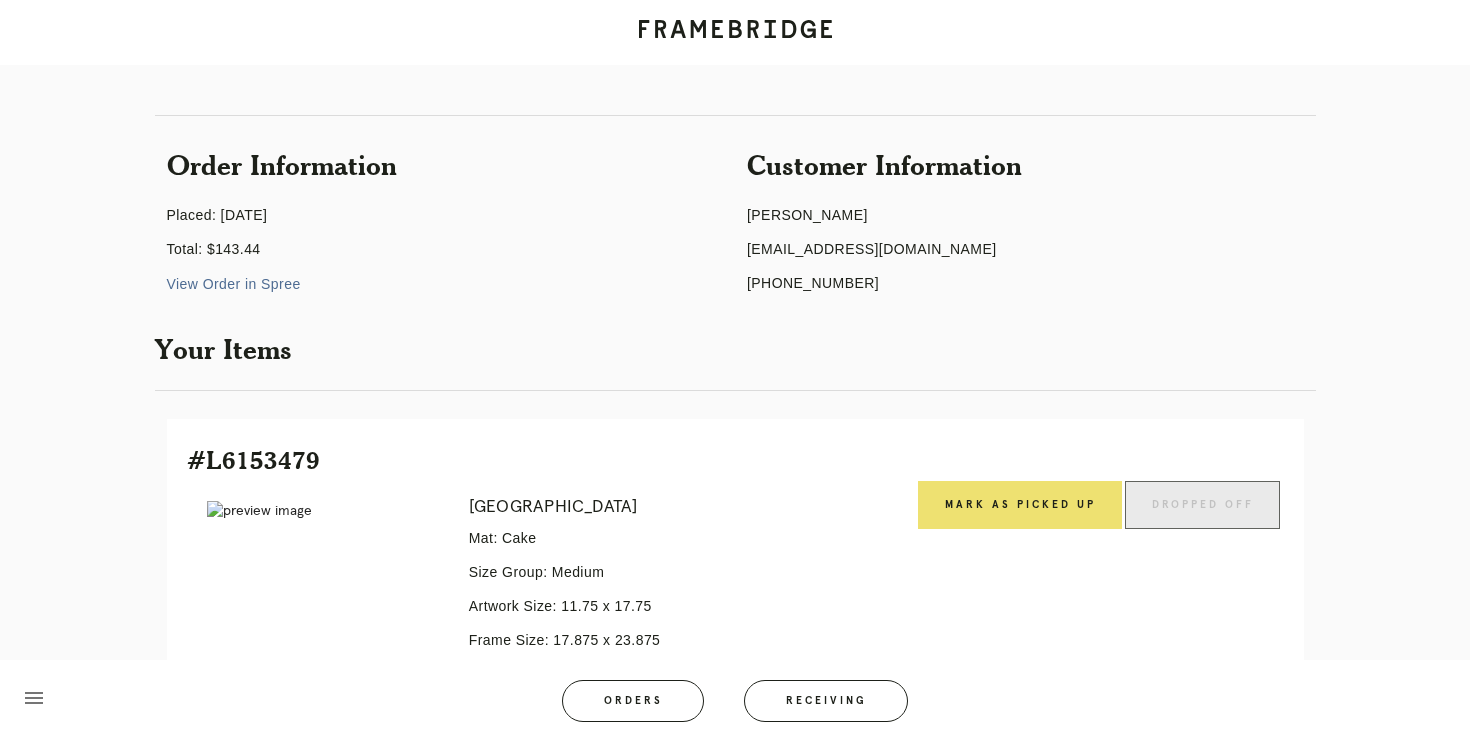 scroll, scrollTop: 156, scrollLeft: 0, axis: vertical 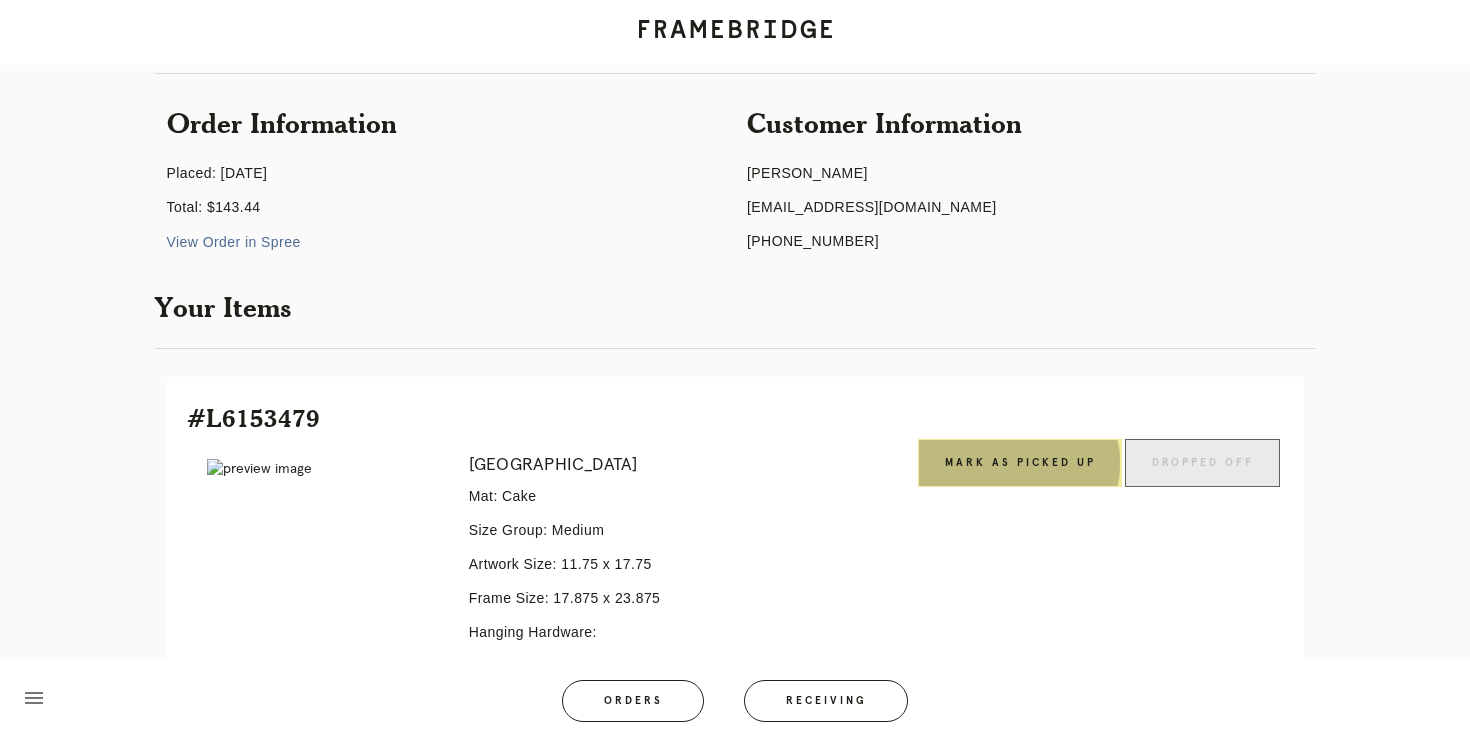 click on "Mark as Picked Up" at bounding box center (1020, 463) 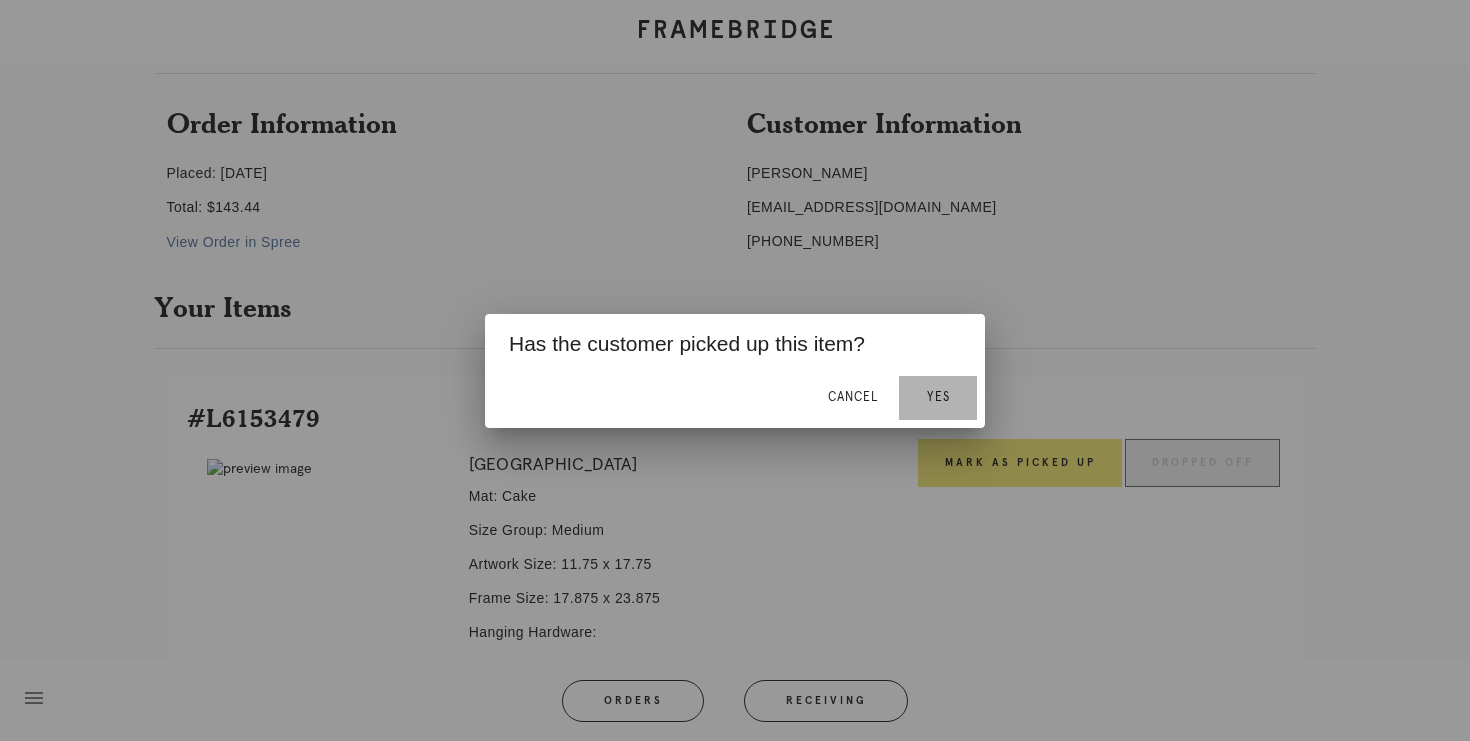 click on "Yes" at bounding box center [938, 398] 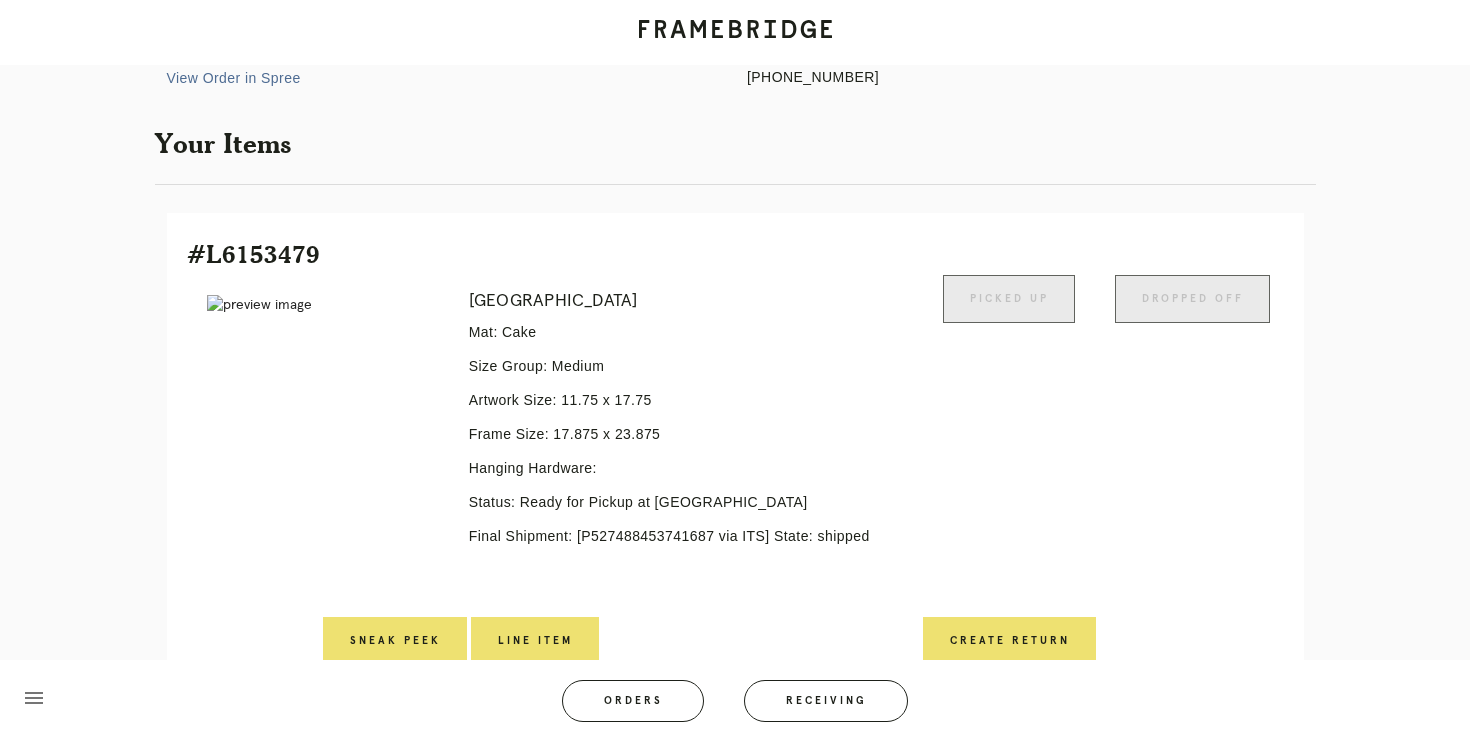 scroll, scrollTop: 400, scrollLeft: 0, axis: vertical 